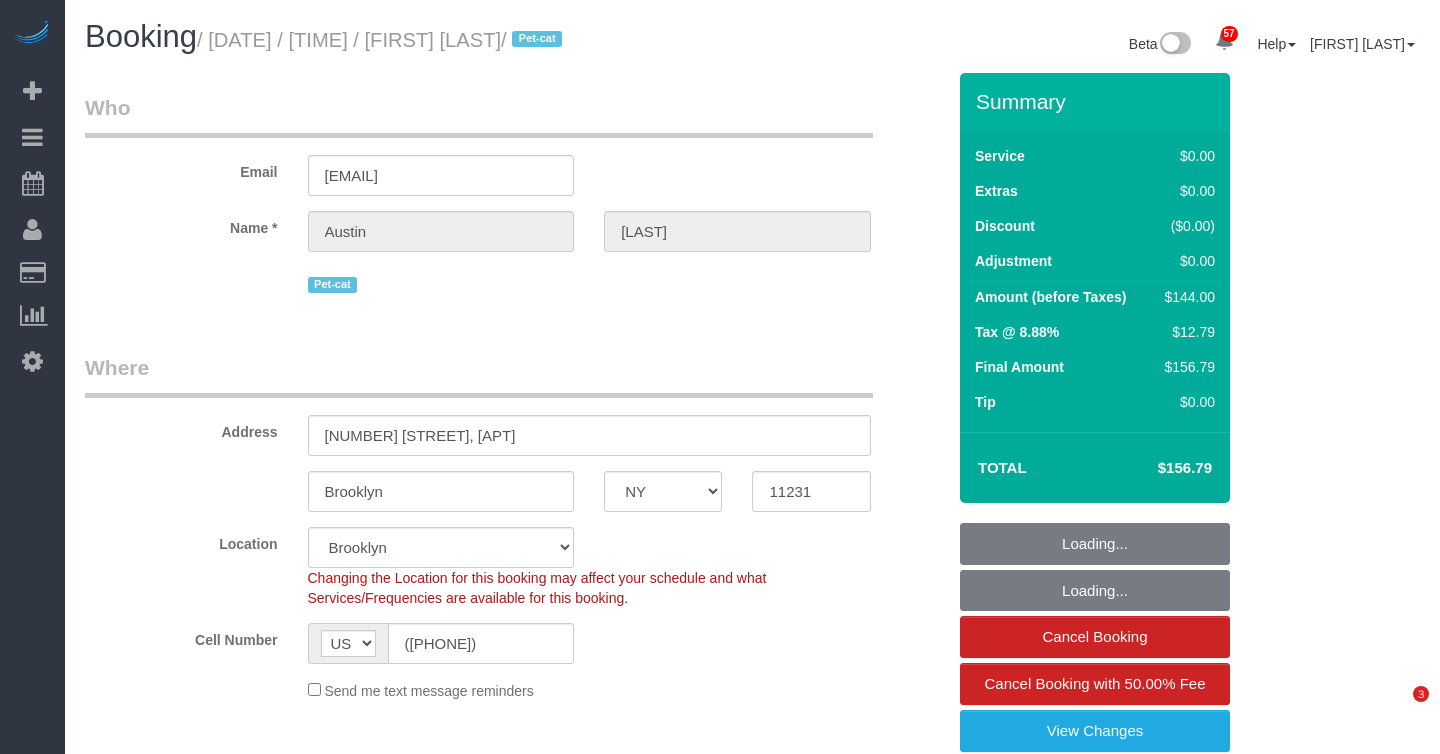 select on "NY" 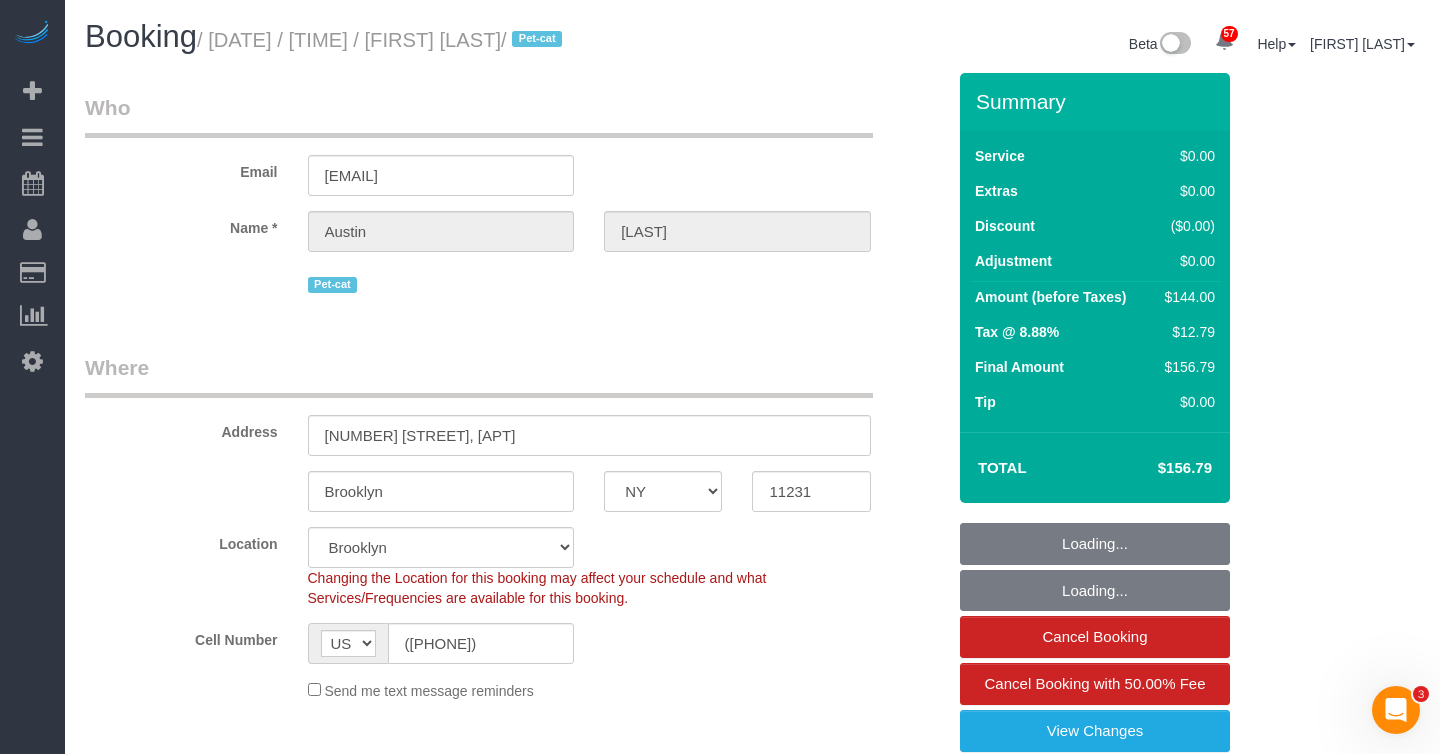 select on "spot48" 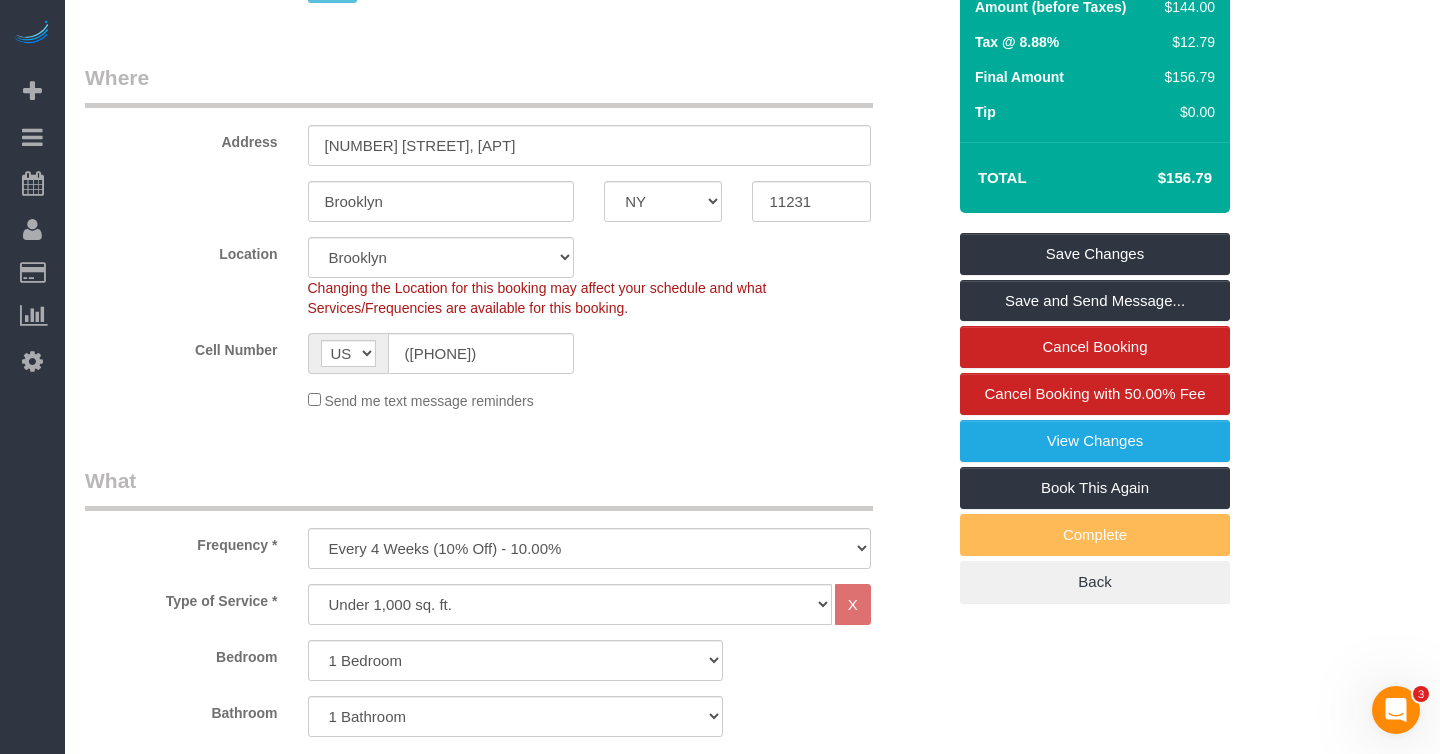 scroll, scrollTop: 0, scrollLeft: 0, axis: both 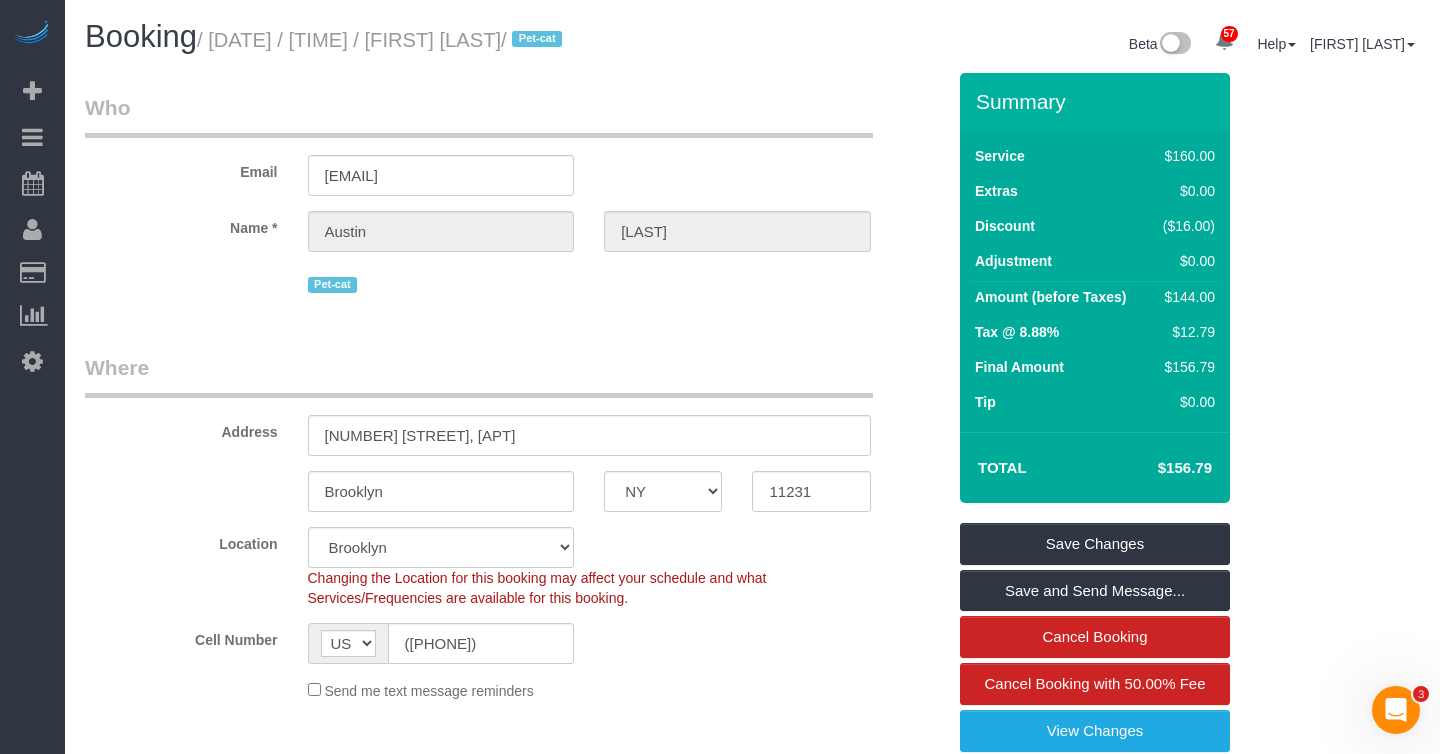 drag, startPoint x: 224, startPoint y: 43, endPoint x: 591, endPoint y: 48, distance: 367.03406 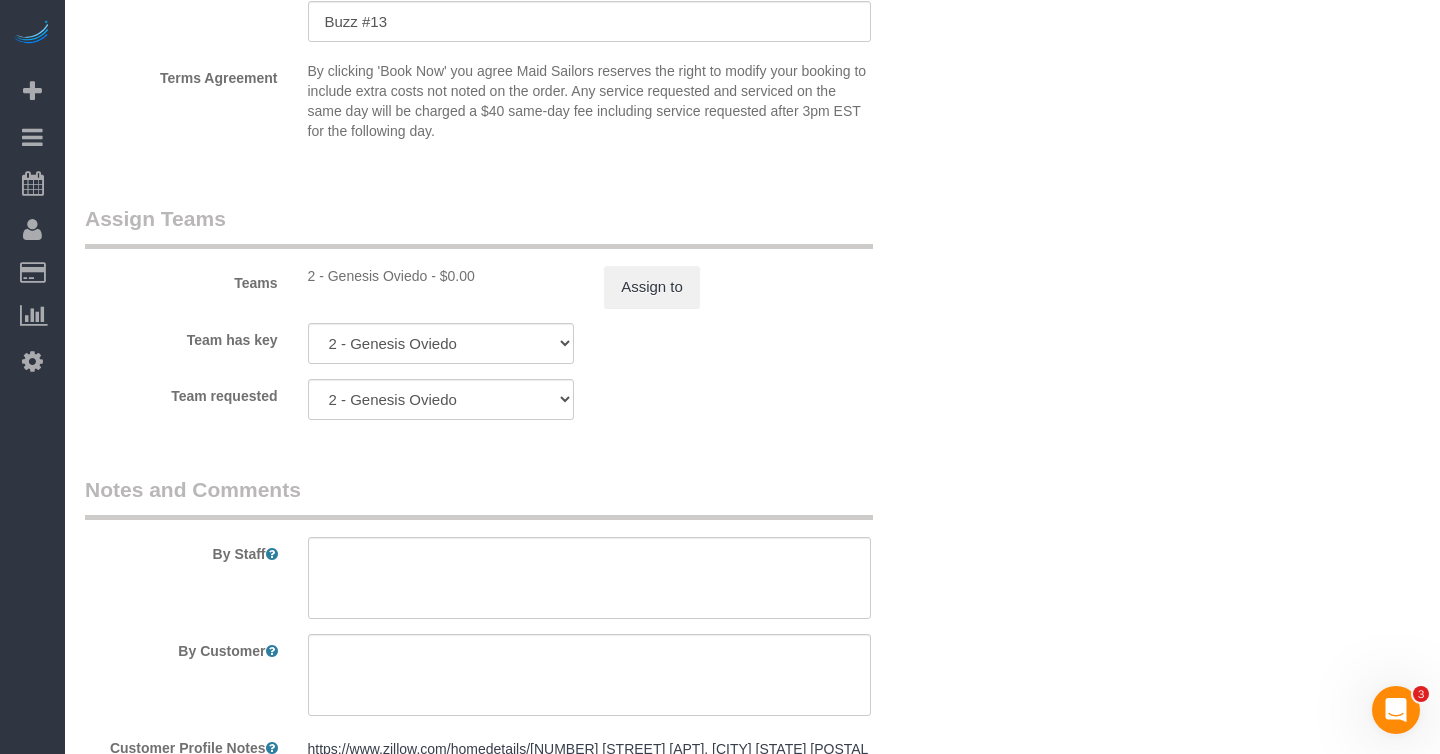 scroll, scrollTop: 2563, scrollLeft: 0, axis: vertical 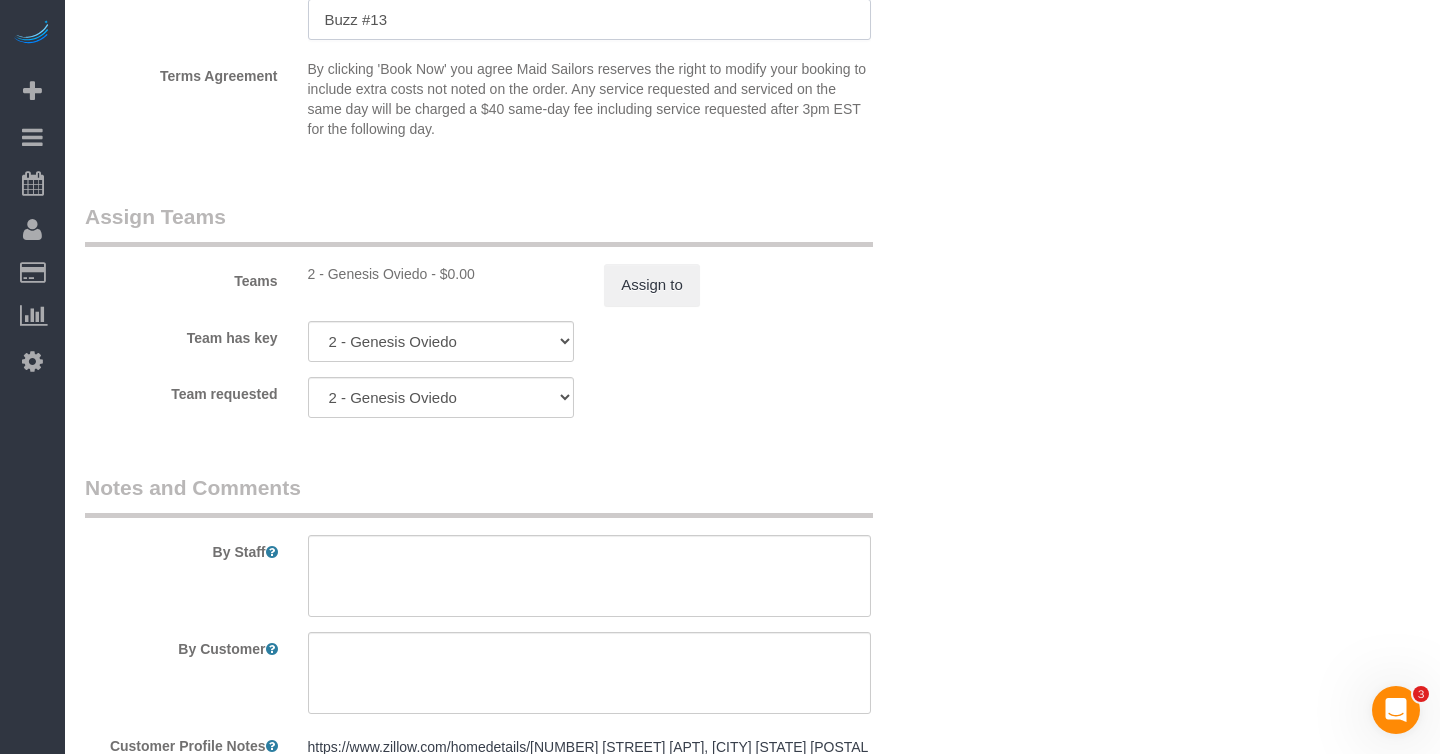 click on "Buzz #13" at bounding box center [589, 19] 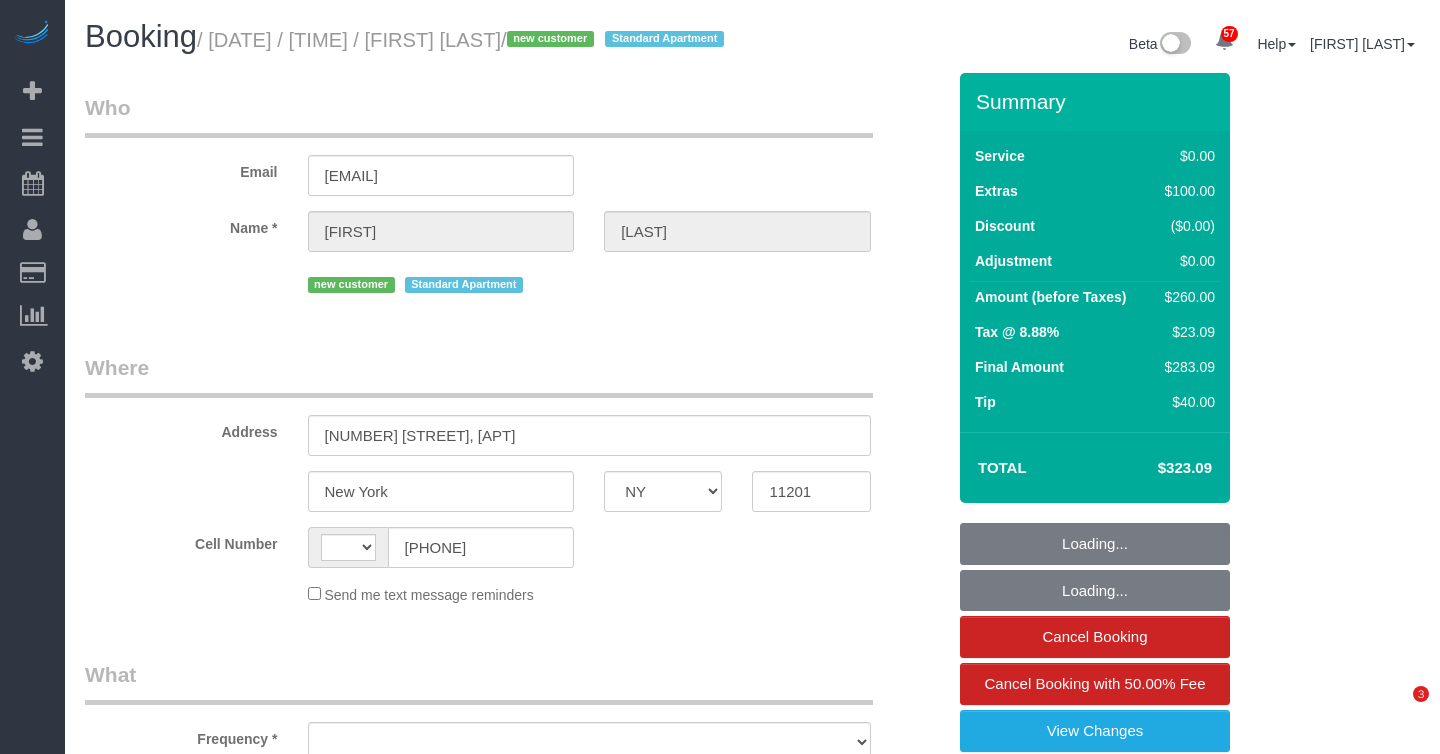 select on "NY" 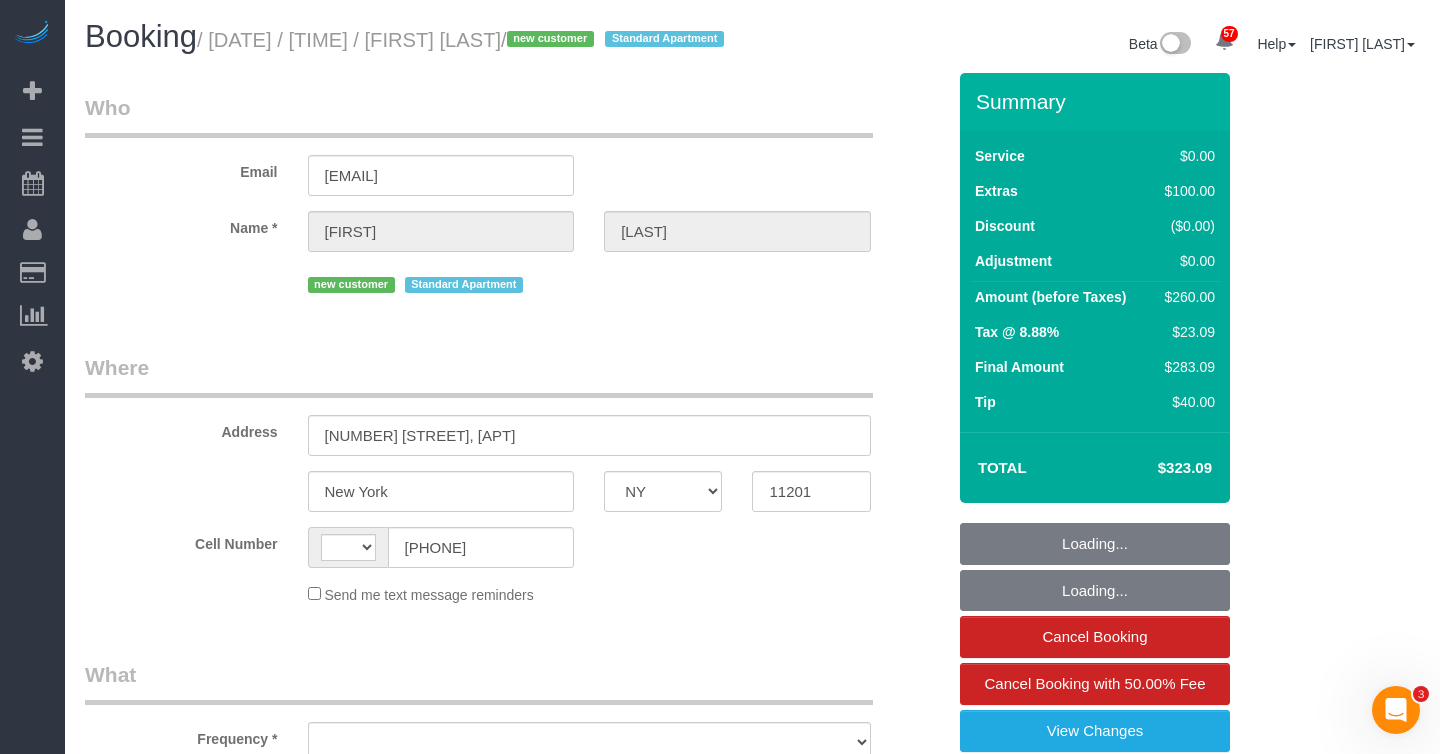 scroll, scrollTop: 0, scrollLeft: 0, axis: both 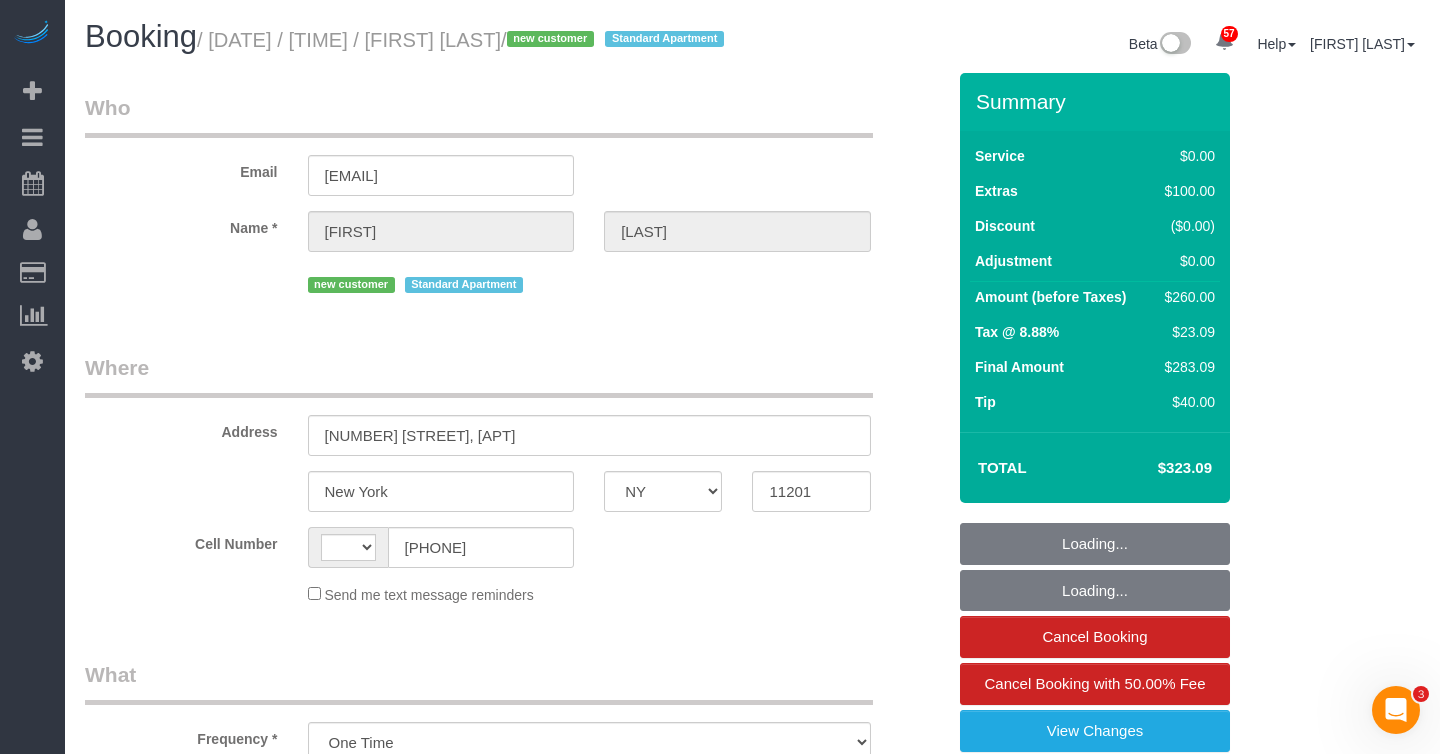 select on "string:US" 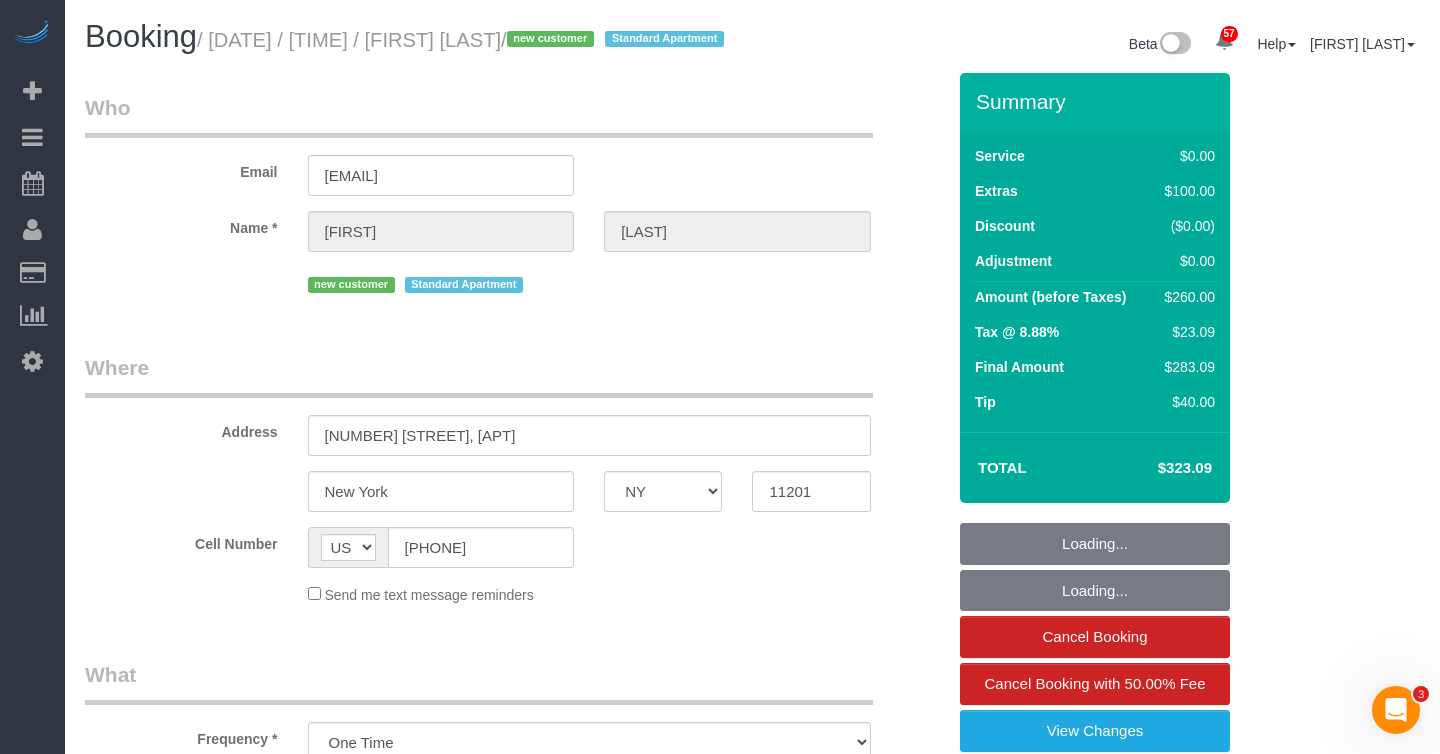 select on "string:stripe-pm_1RgHDs4VGloSiKo77p0EjtEs" 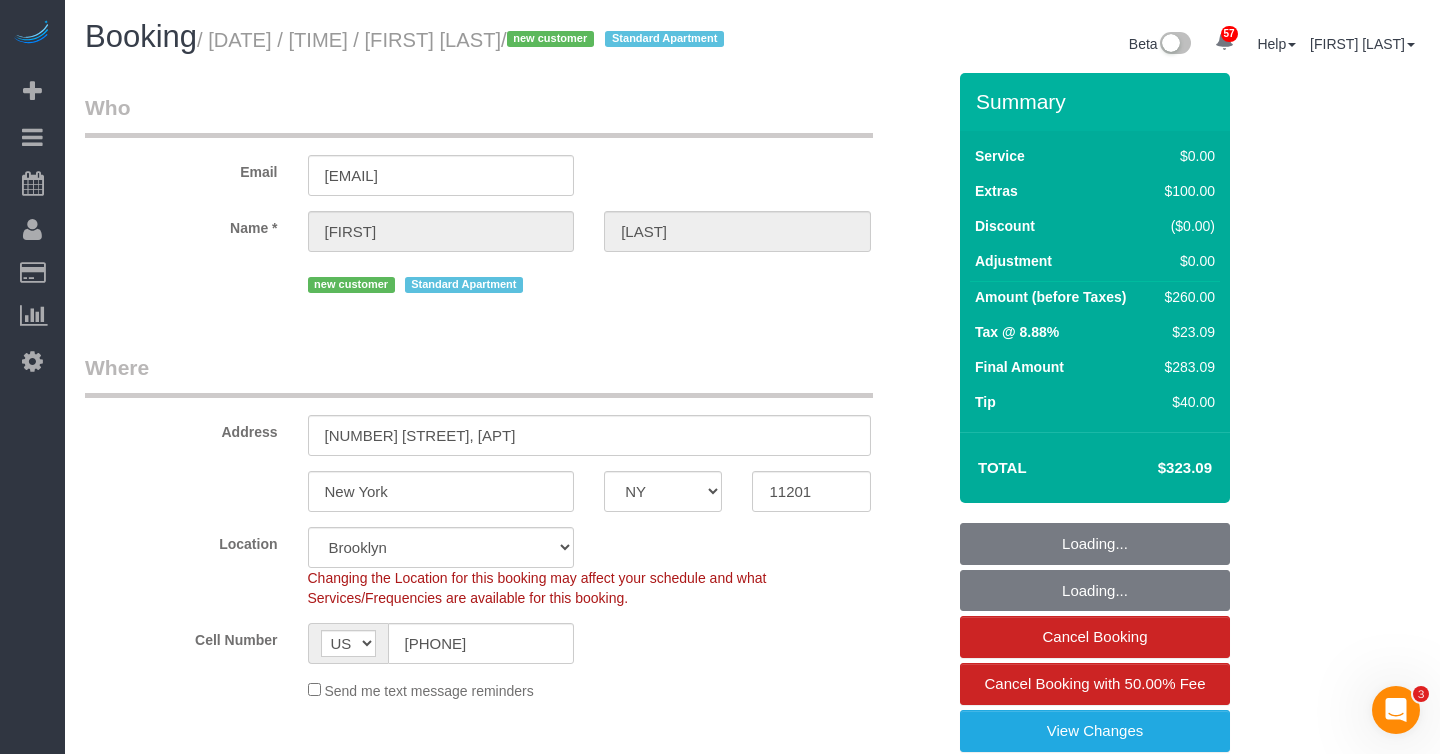 select on "object:1385" 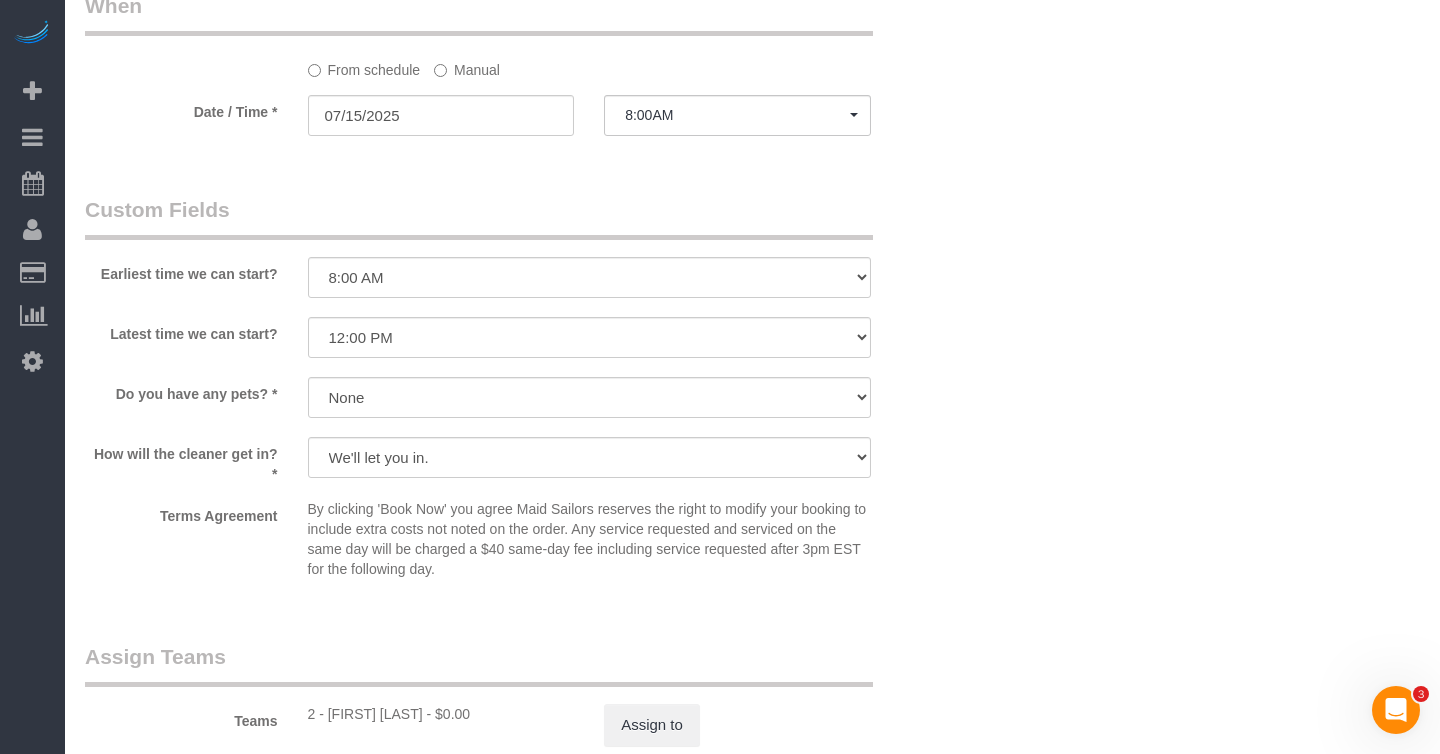 scroll, scrollTop: 2199, scrollLeft: 0, axis: vertical 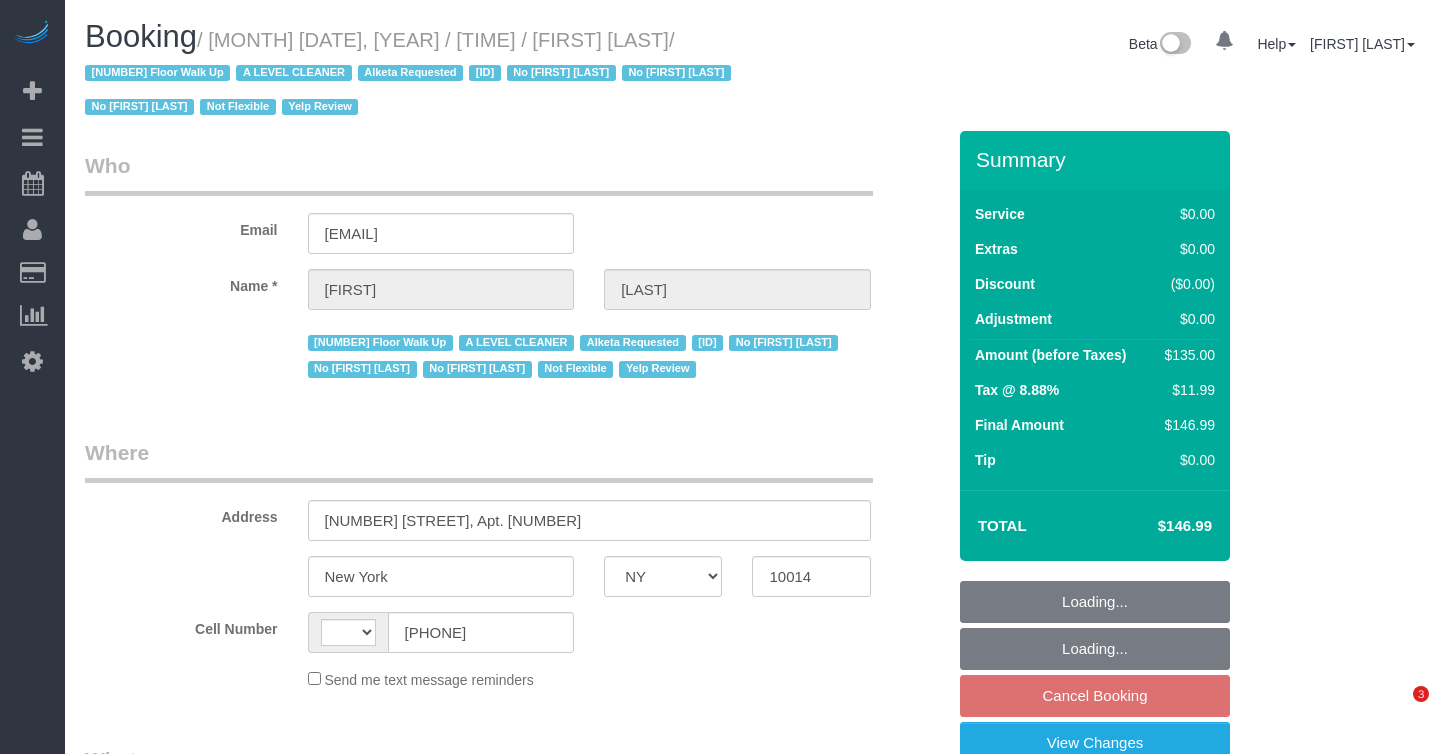select on "NY" 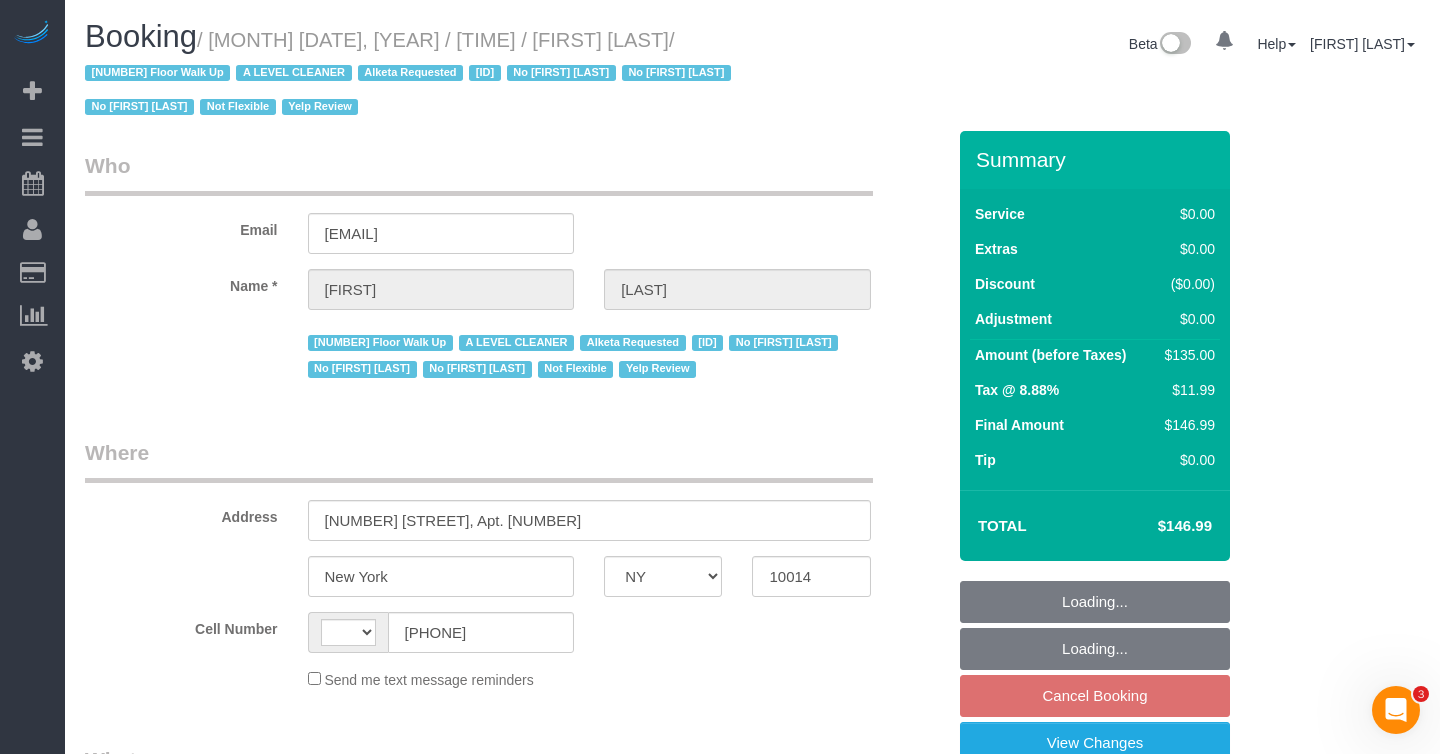 scroll, scrollTop: 0, scrollLeft: 0, axis: both 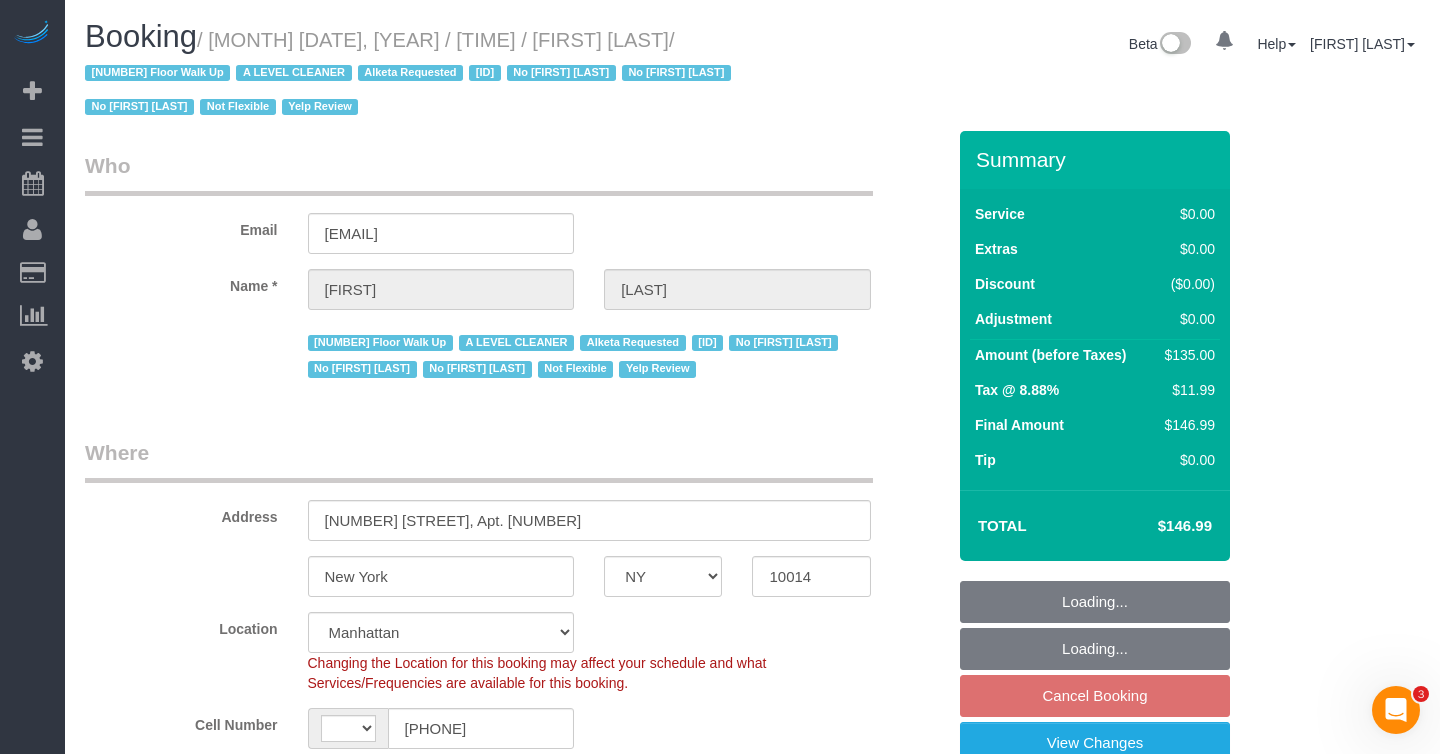 select on "object:854" 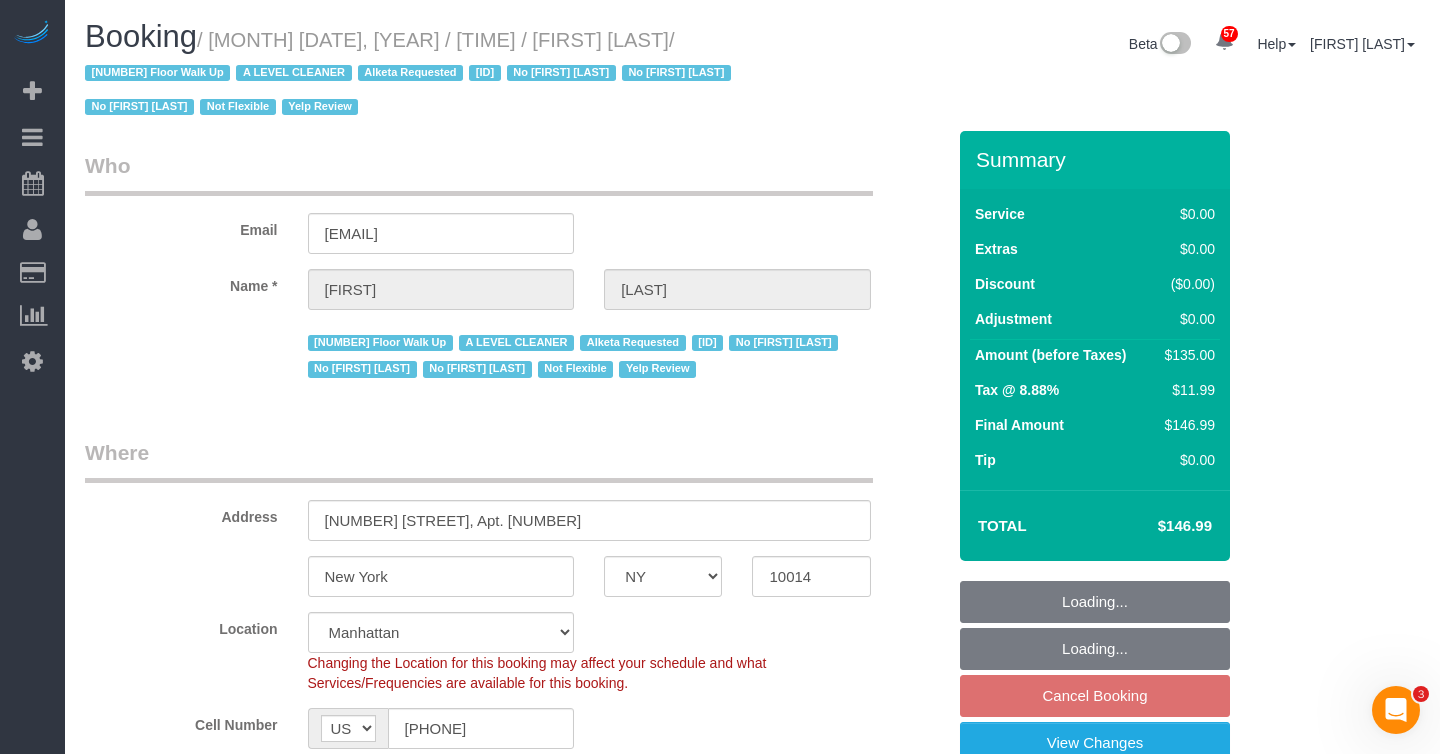 select on "spot9" 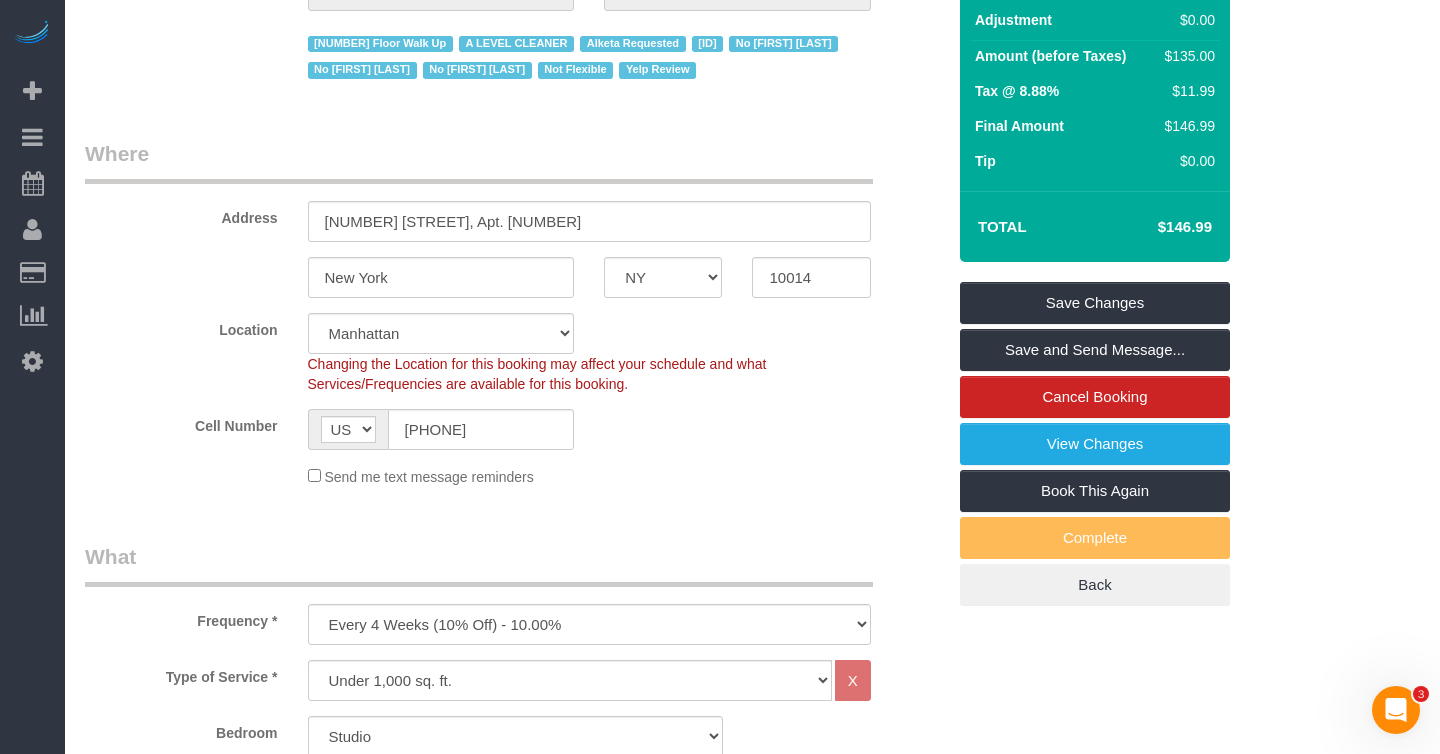 scroll, scrollTop: 0, scrollLeft: 0, axis: both 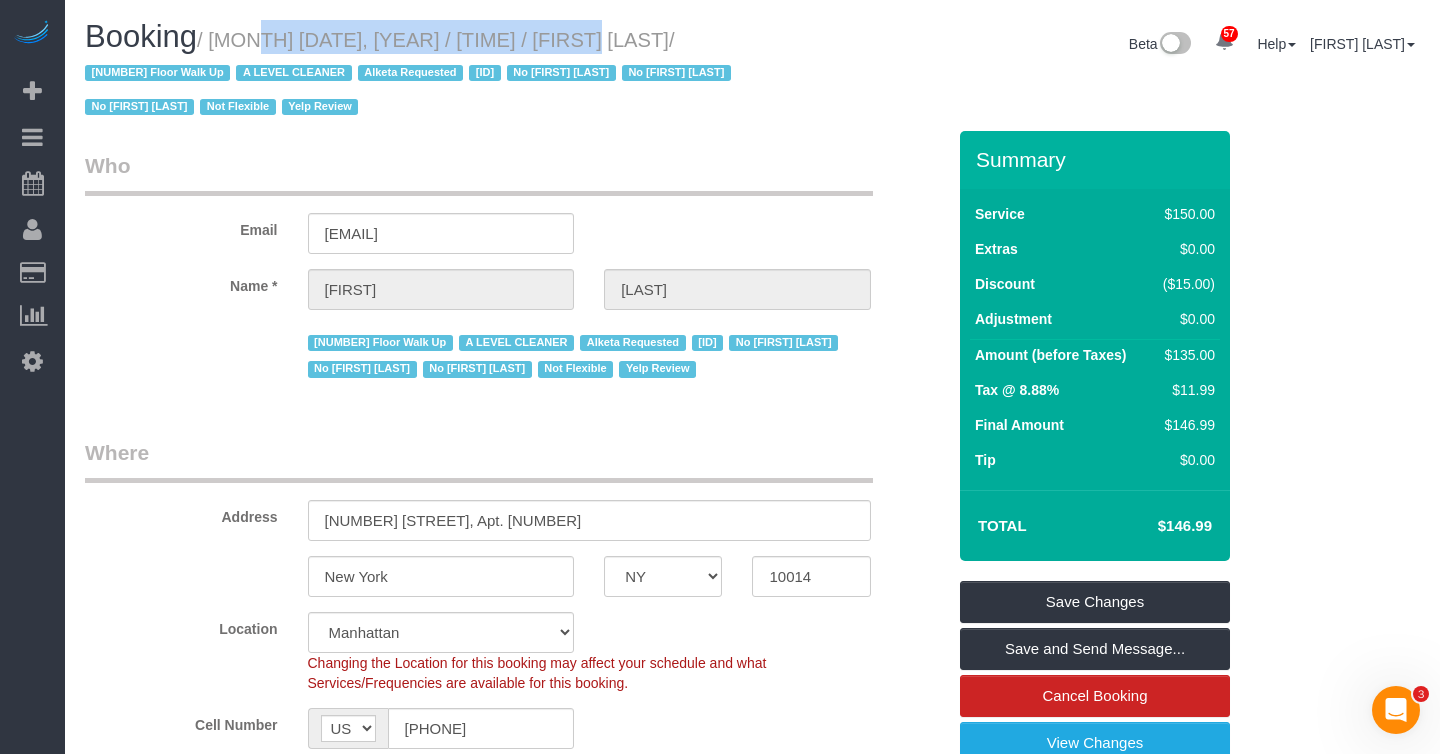 drag, startPoint x: 224, startPoint y: 44, endPoint x: 565, endPoint y: 35, distance: 341.11874 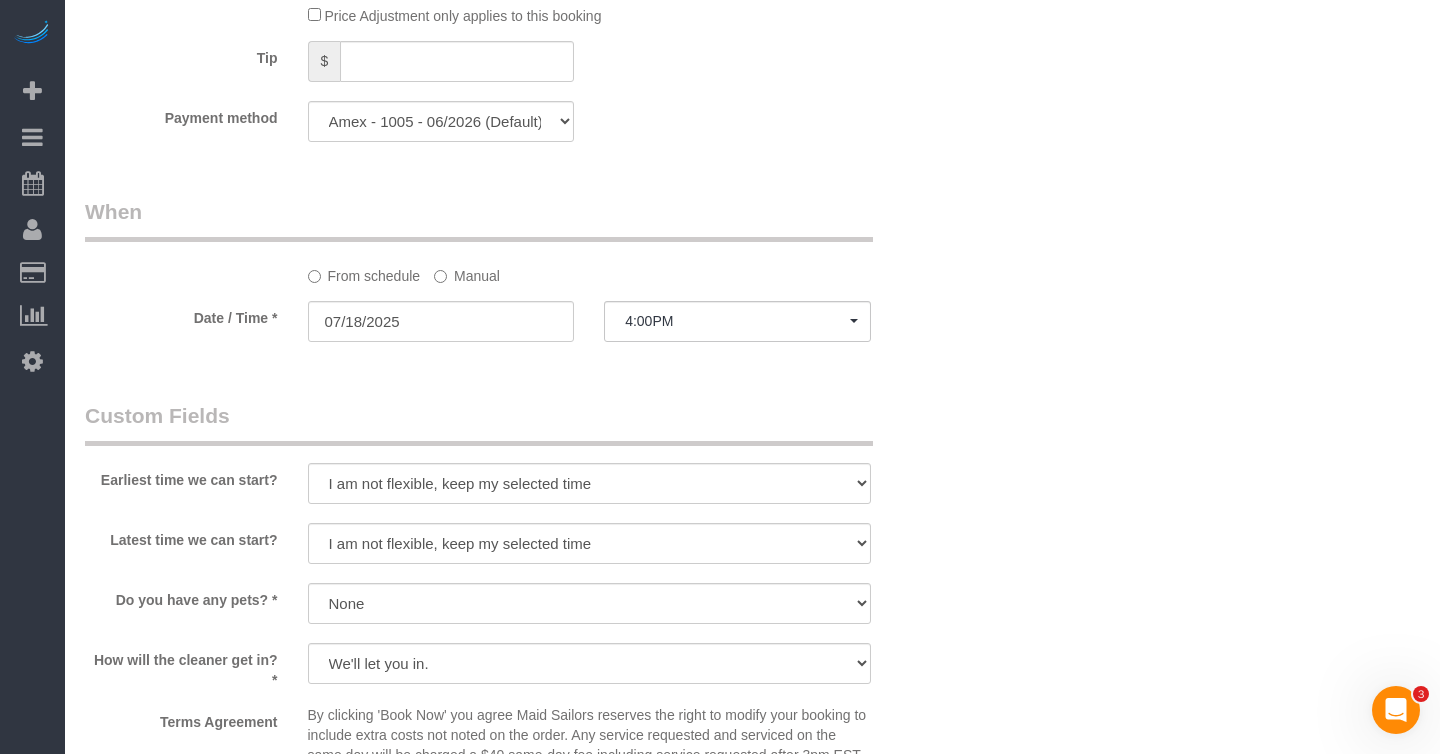 scroll, scrollTop: 1912, scrollLeft: 0, axis: vertical 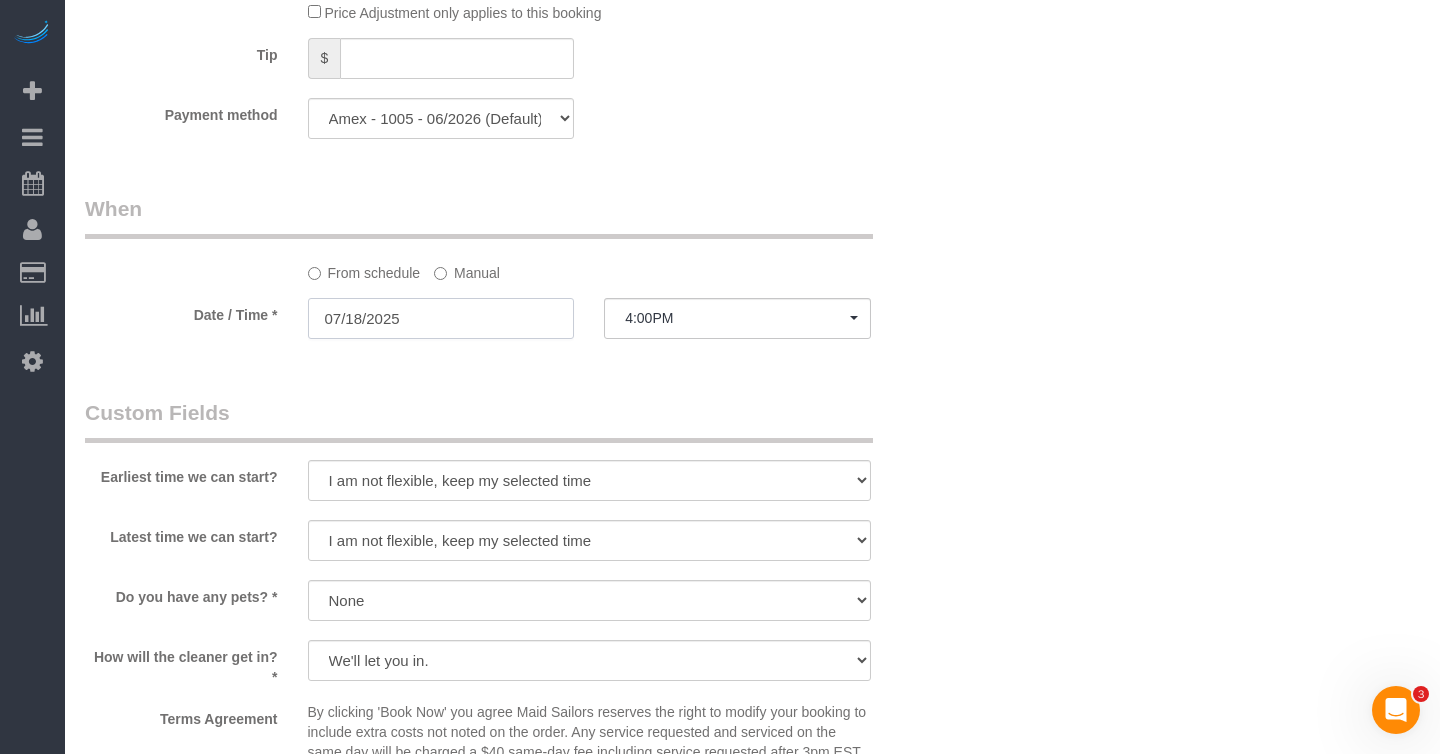 click on "07/18/2025" at bounding box center (441, 318) 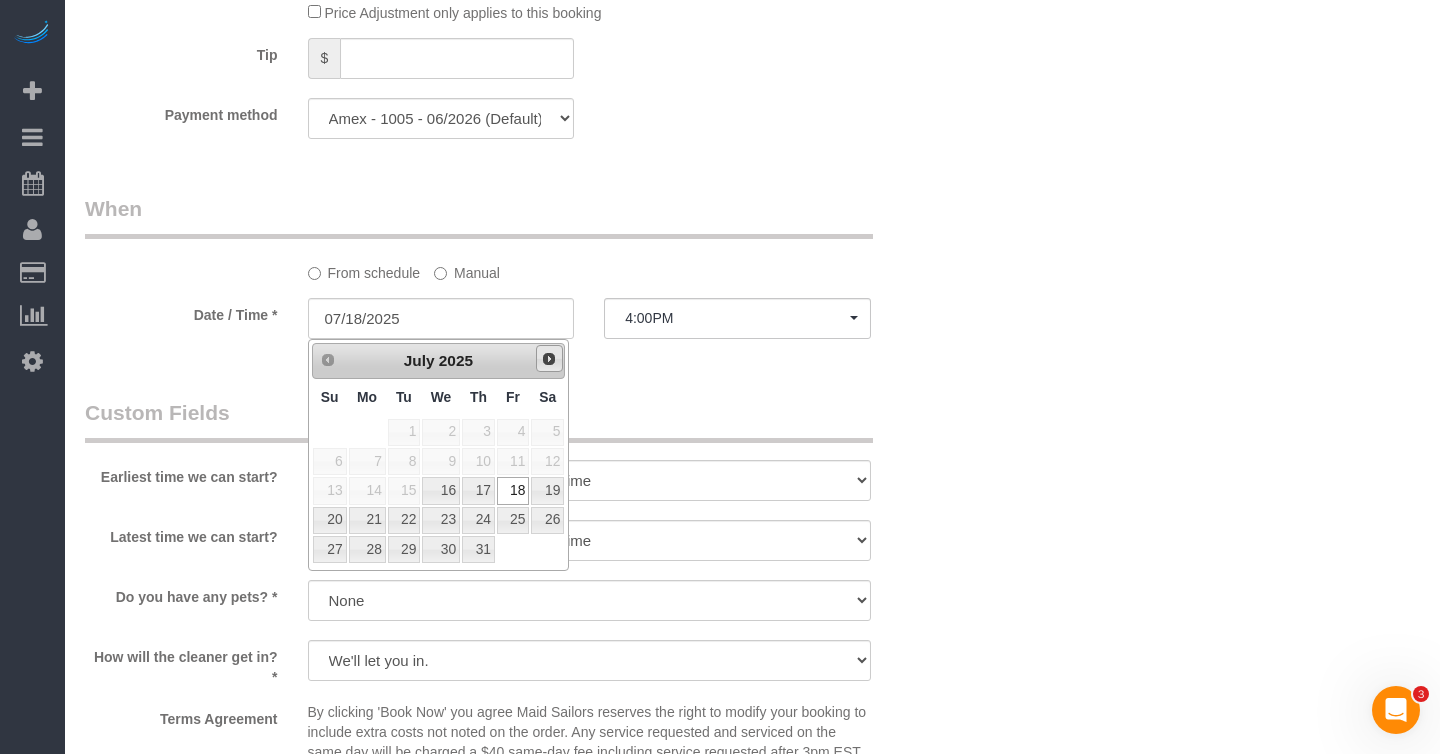 click on "Next" at bounding box center [549, 359] 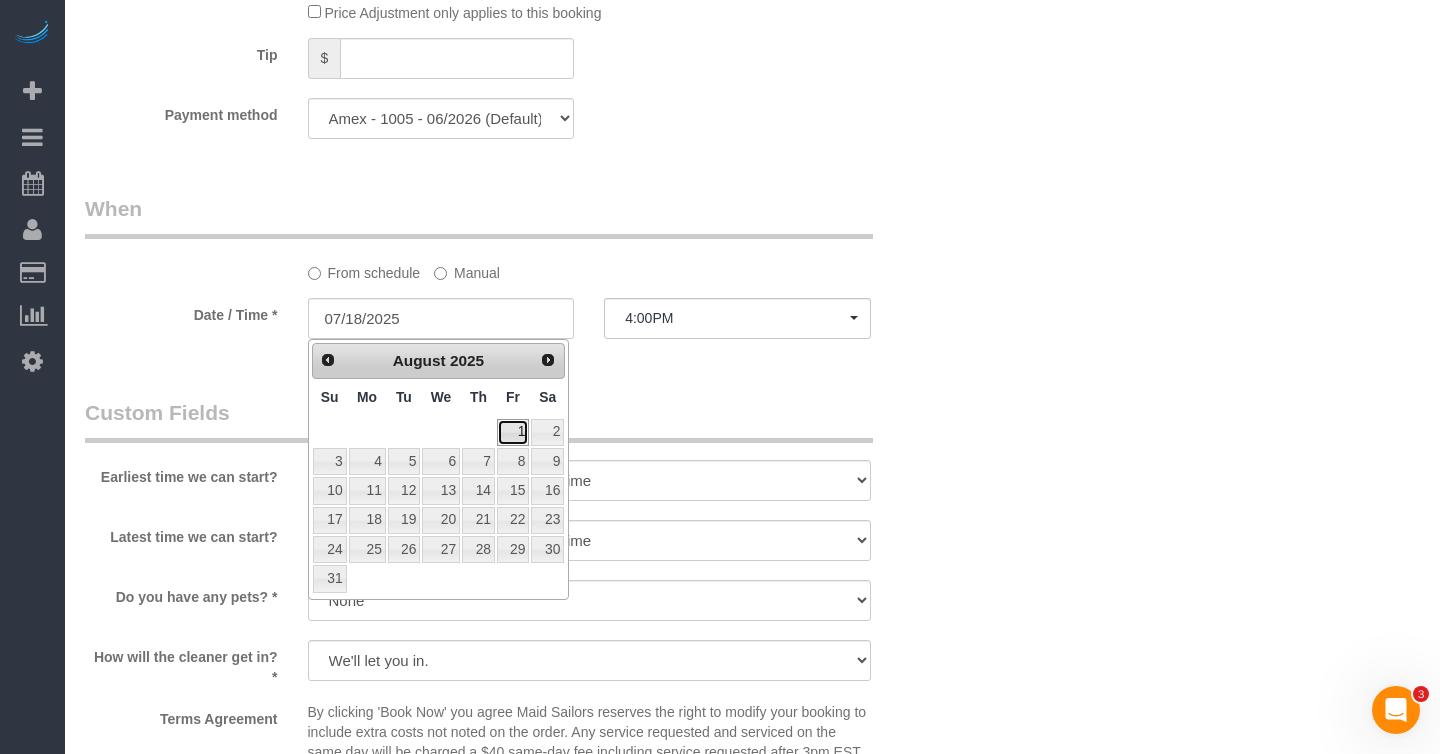 click on "1" at bounding box center [513, 432] 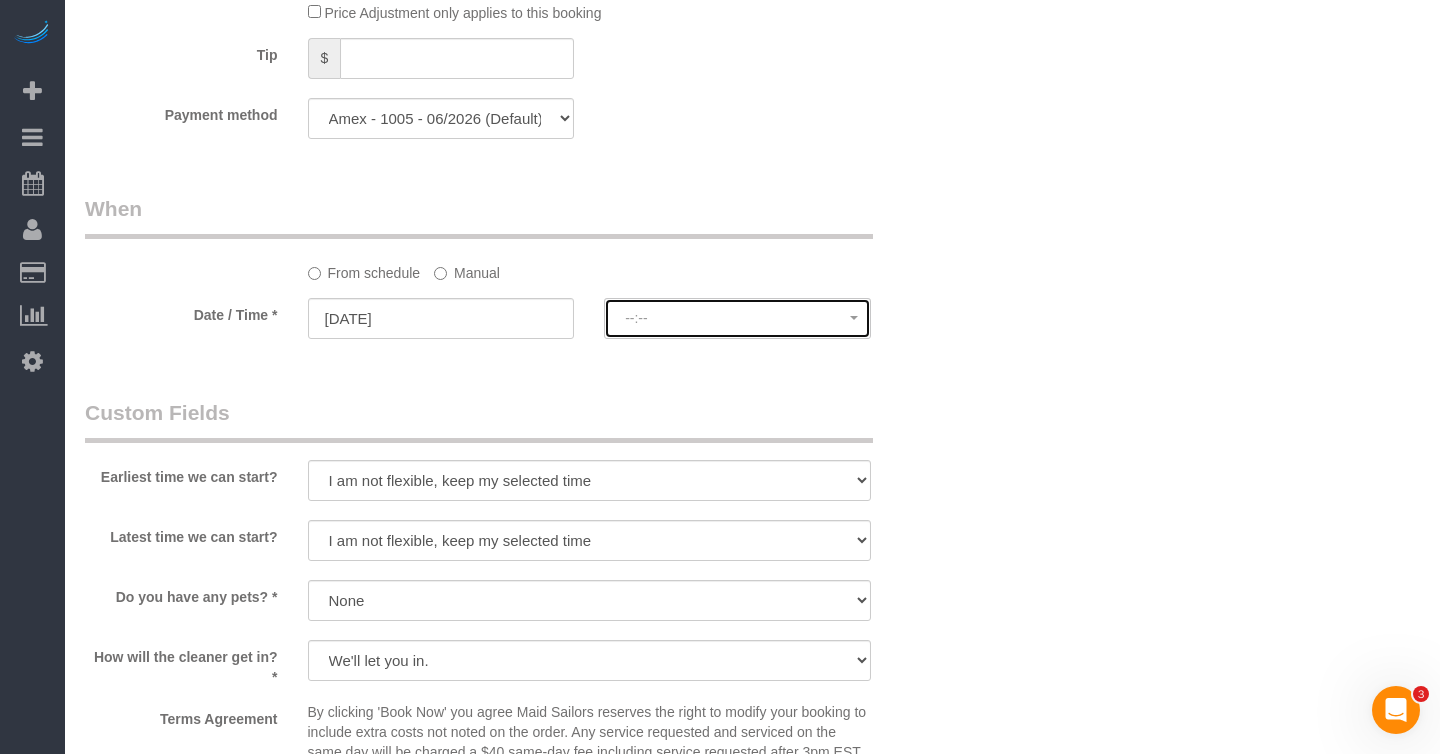 click on "--:--" 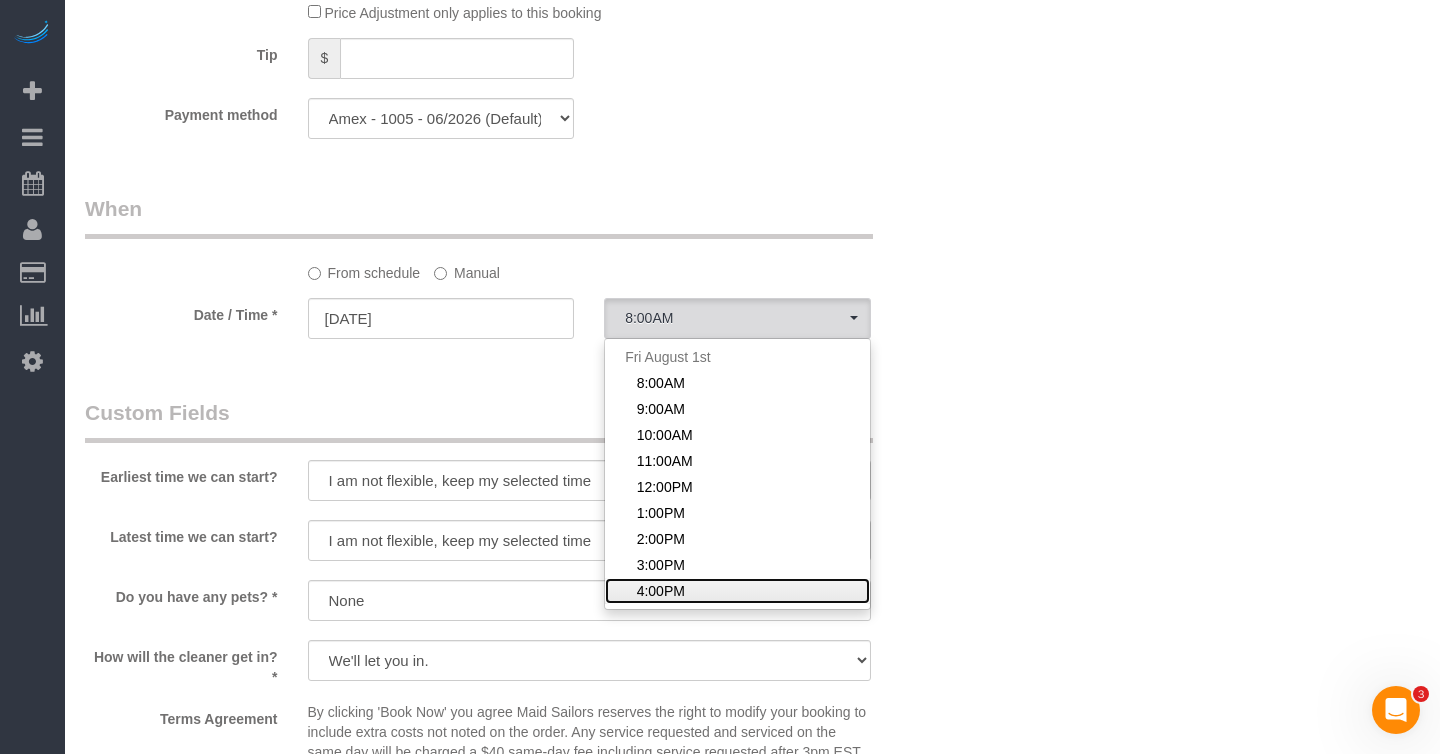 click on "4:00PM" 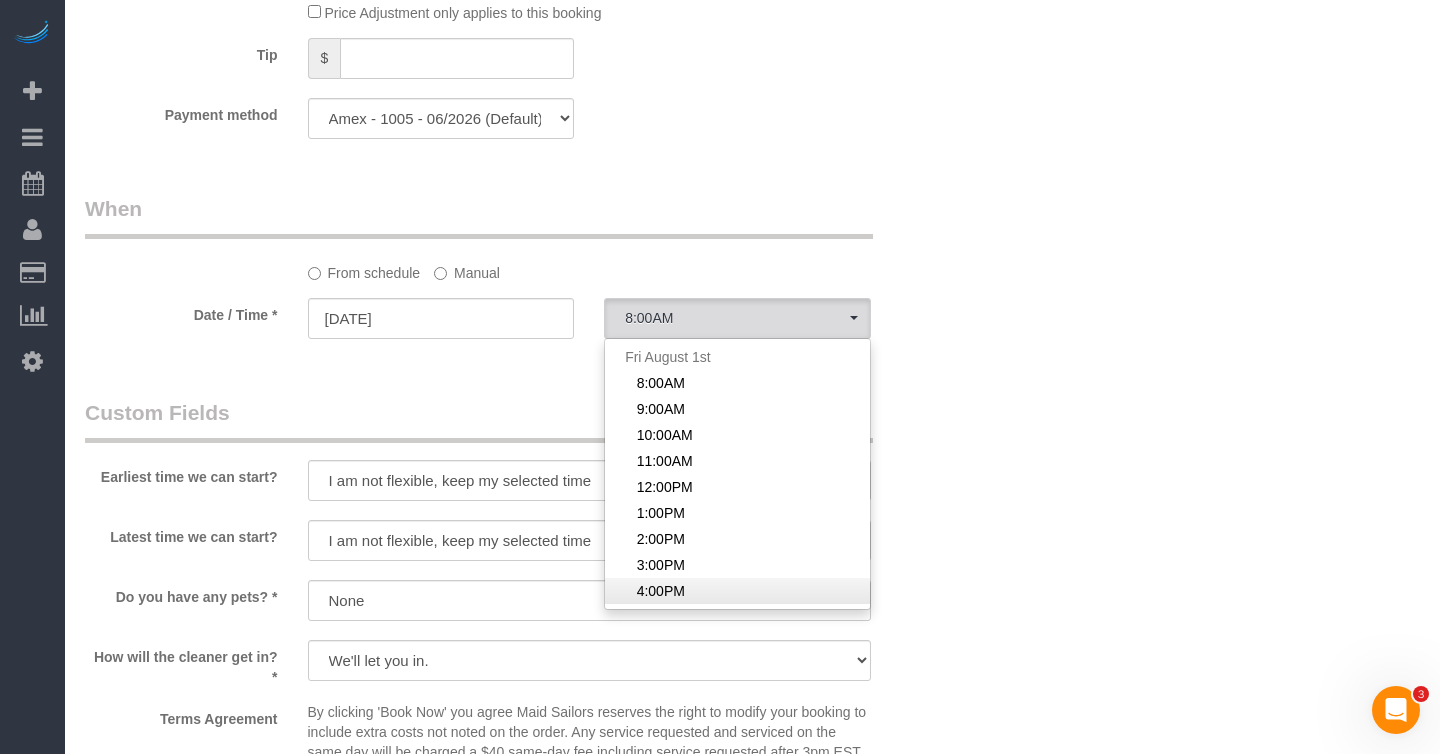 select on "spot66" 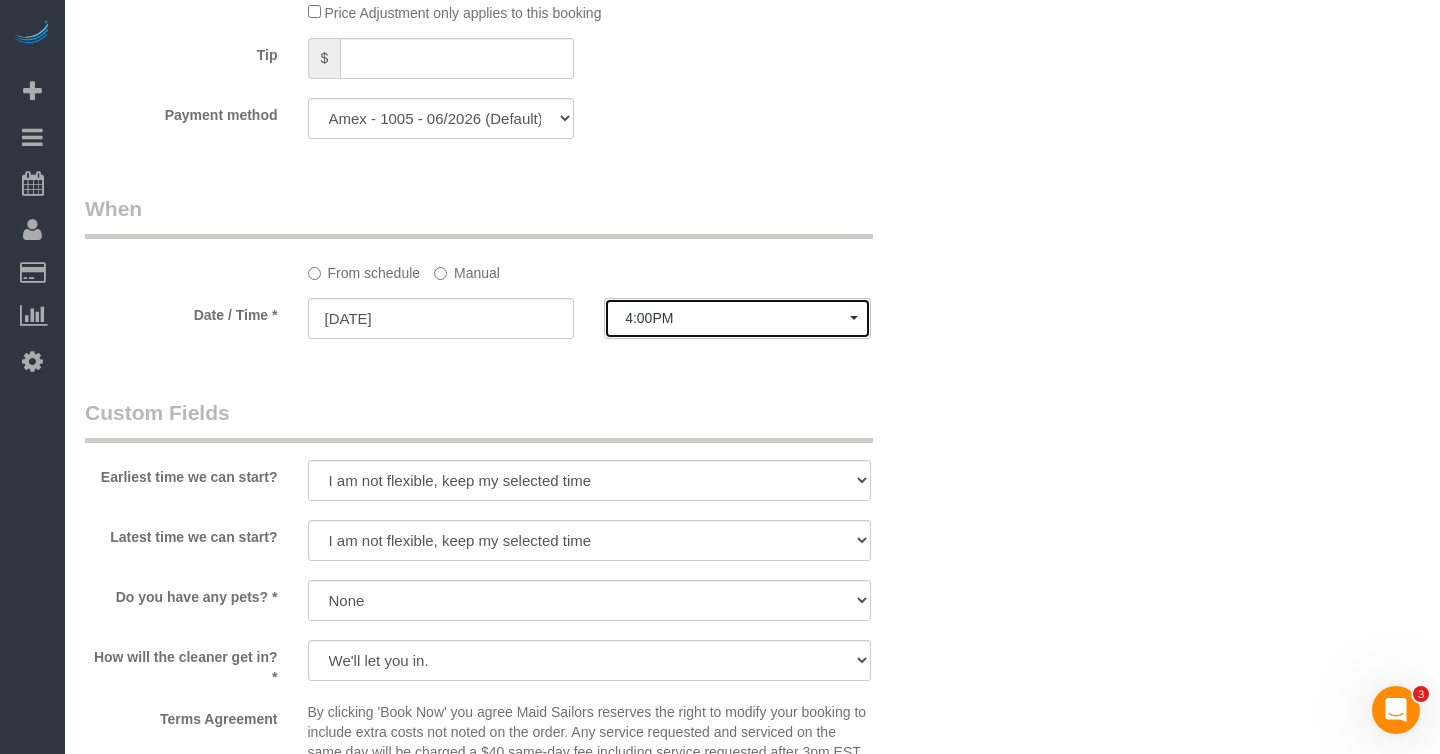 type 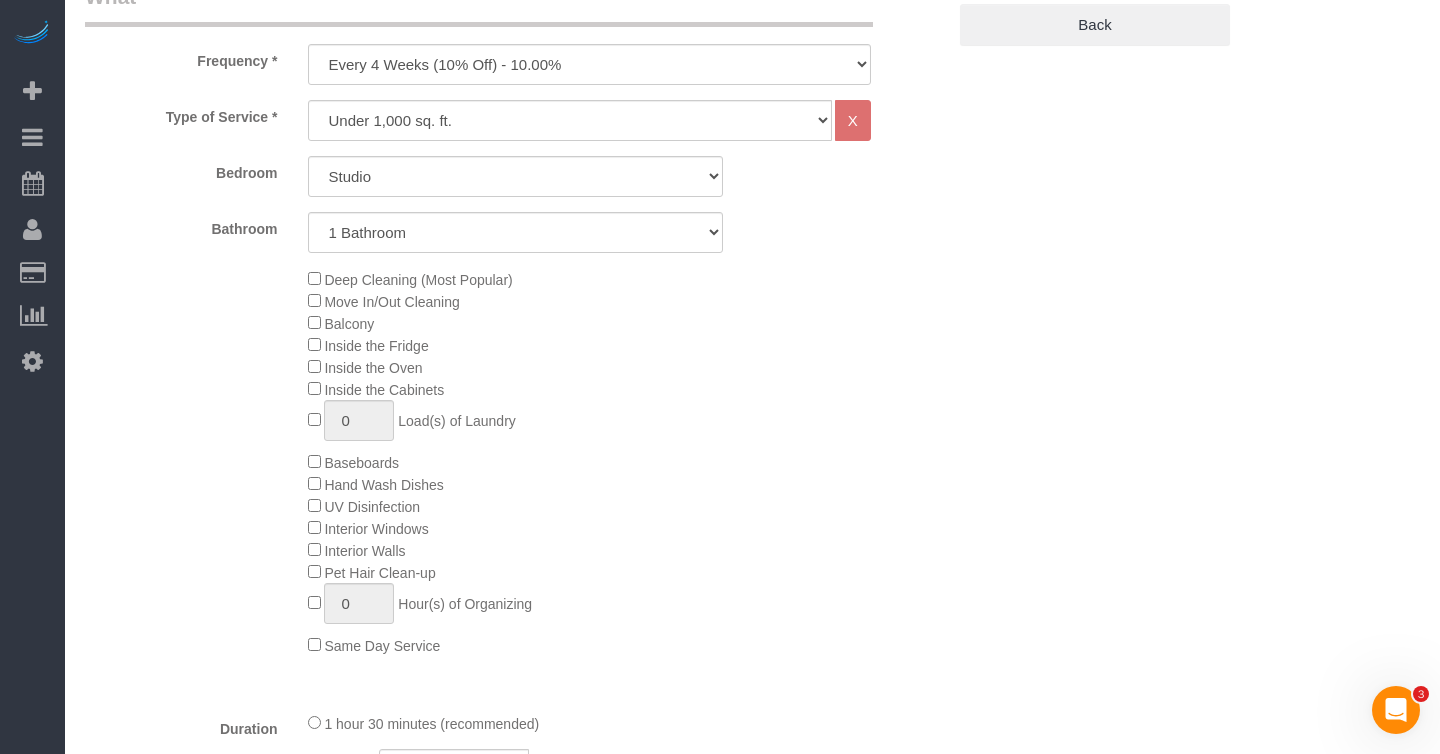 scroll, scrollTop: 746, scrollLeft: 0, axis: vertical 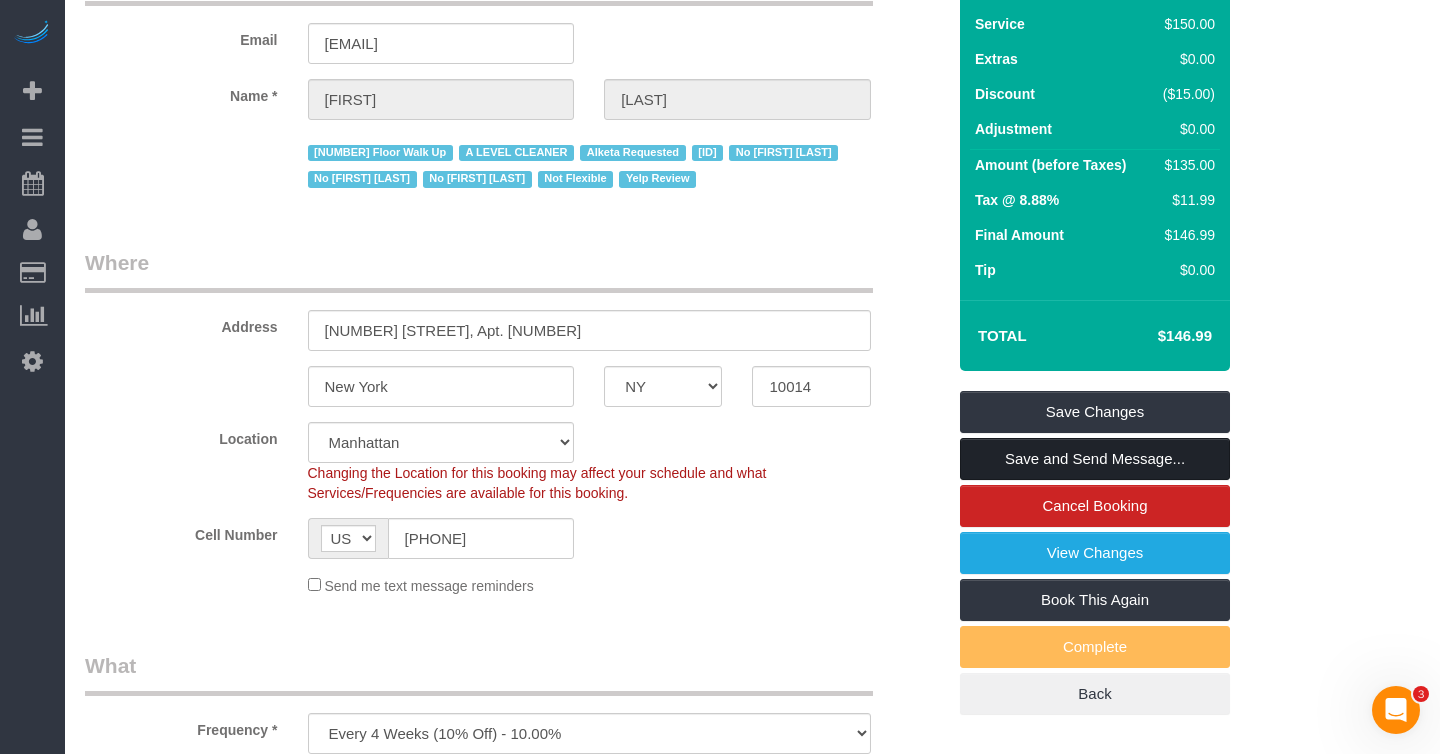 click on "Save and Send Message..." at bounding box center [1095, 459] 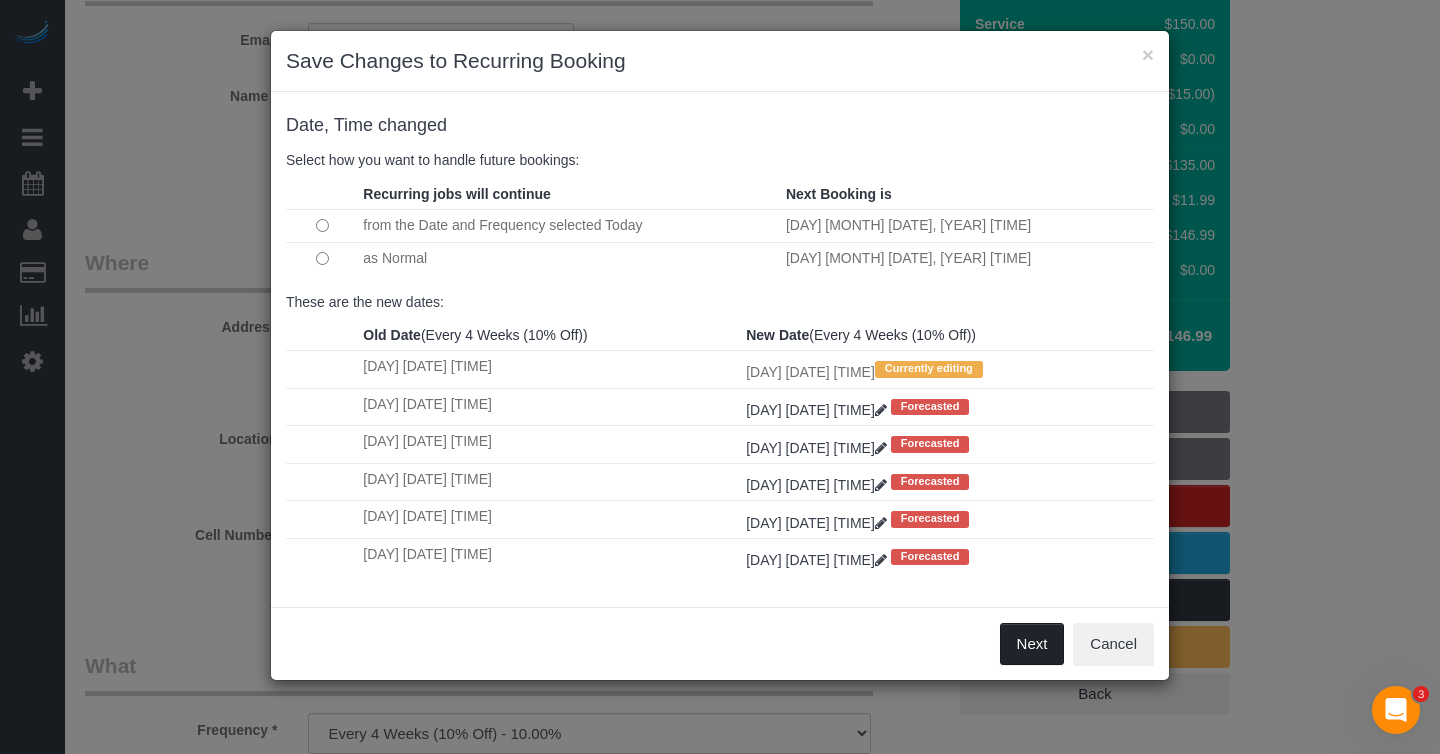 click on "Next" at bounding box center (1032, 644) 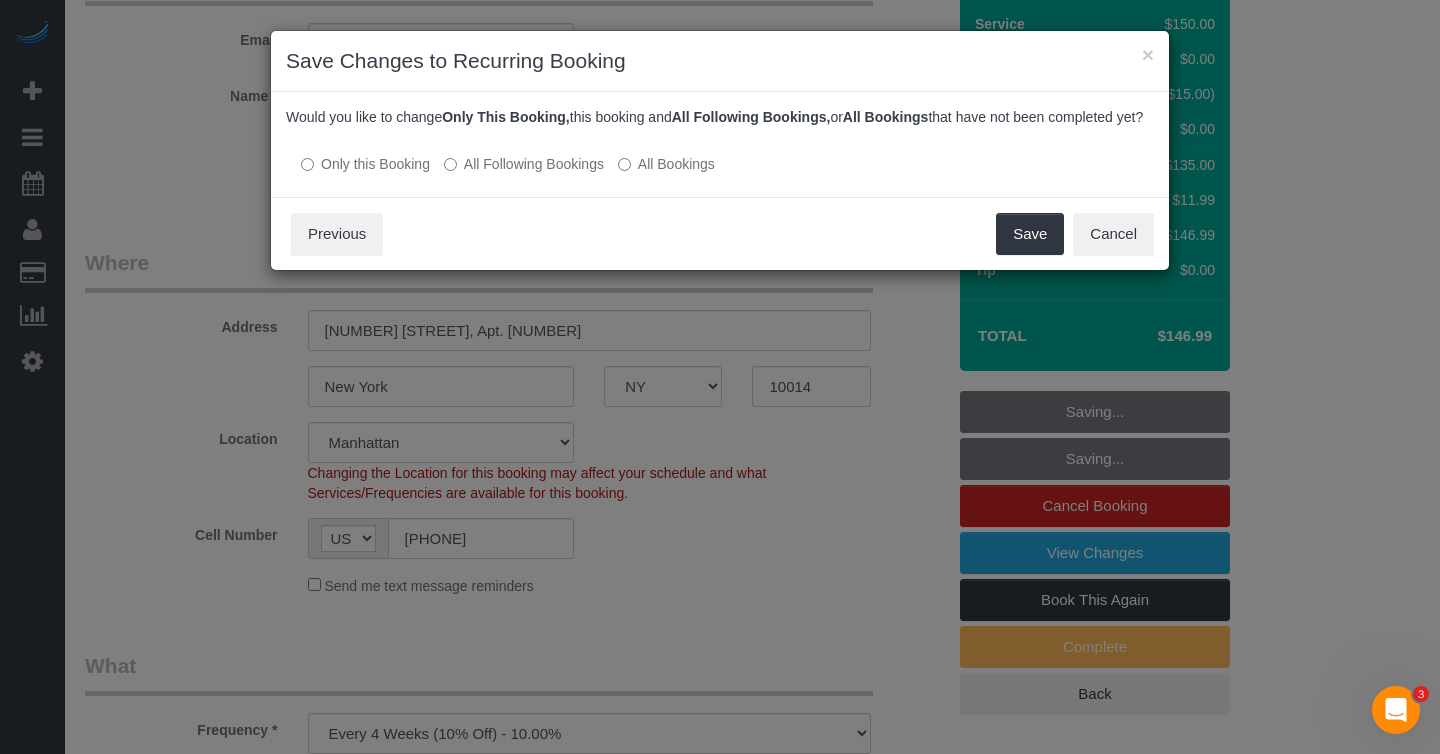 click on "All Following Bookings" at bounding box center (524, 164) 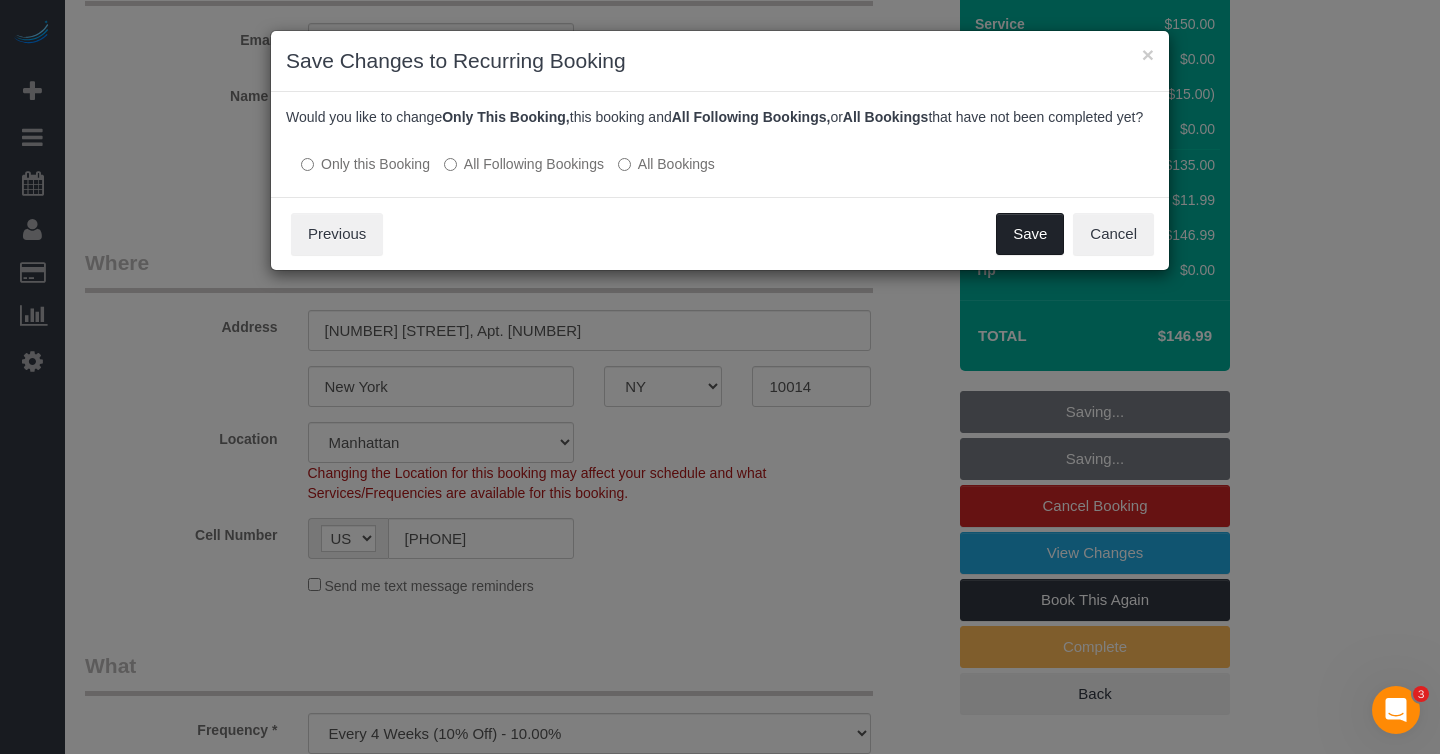 click on "Save" at bounding box center [1030, 234] 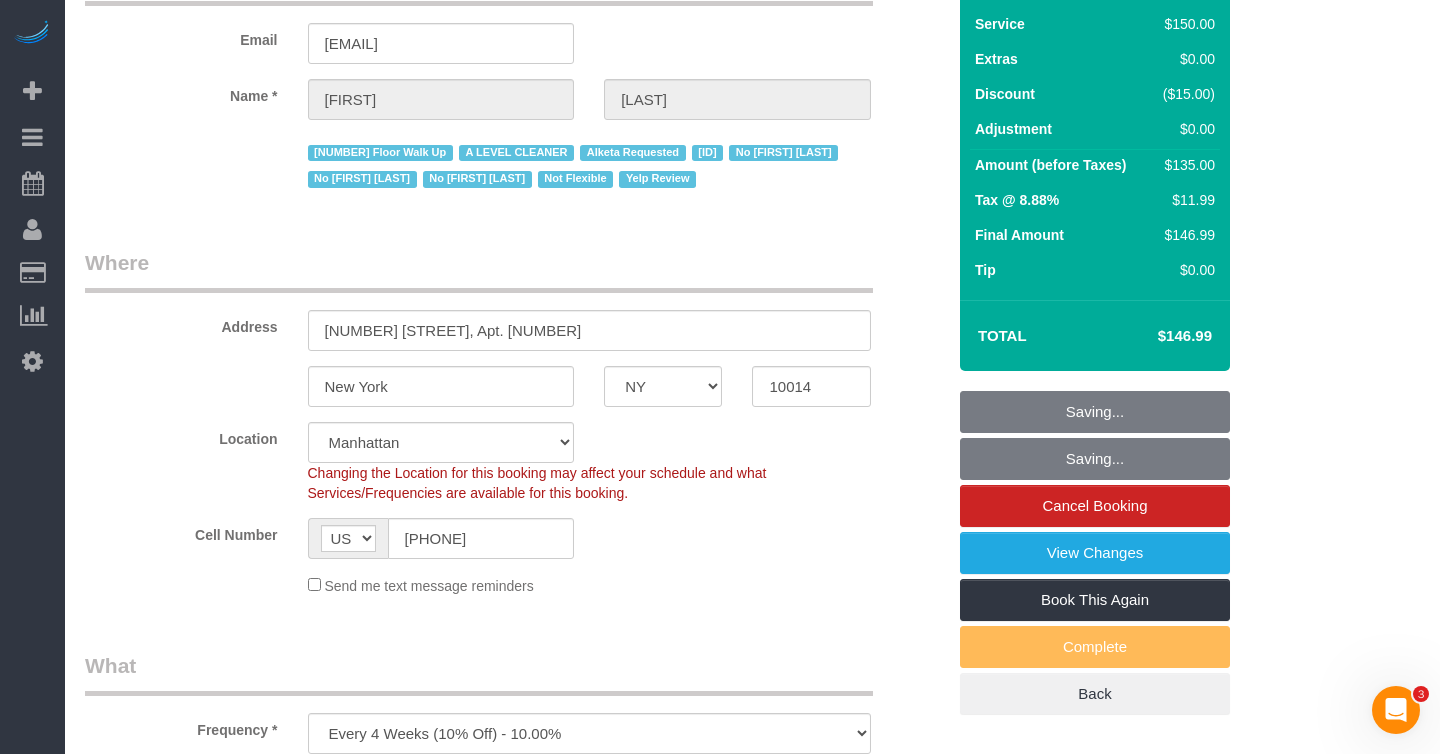 scroll, scrollTop: 0, scrollLeft: 0, axis: both 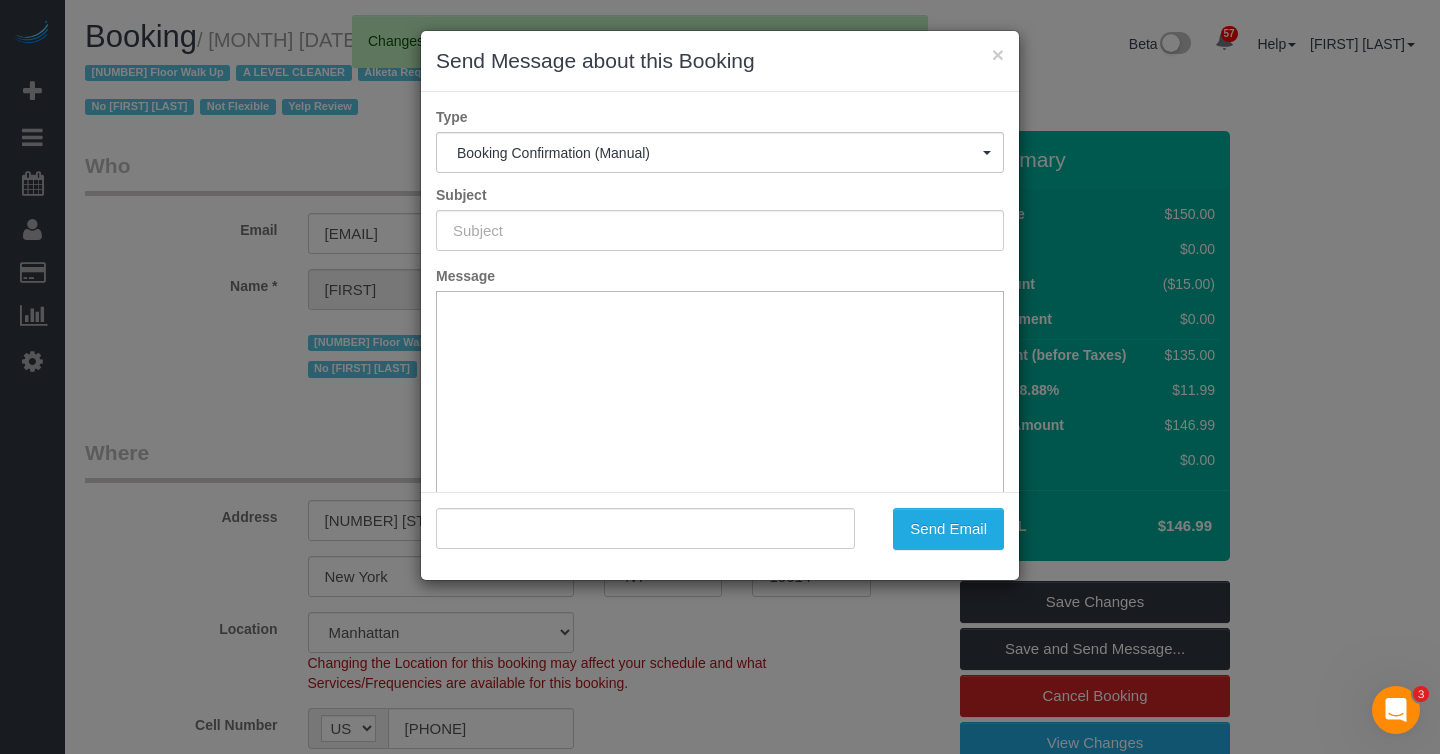 type on "Cleaning Confirmed for [DATE] at [TIME]" 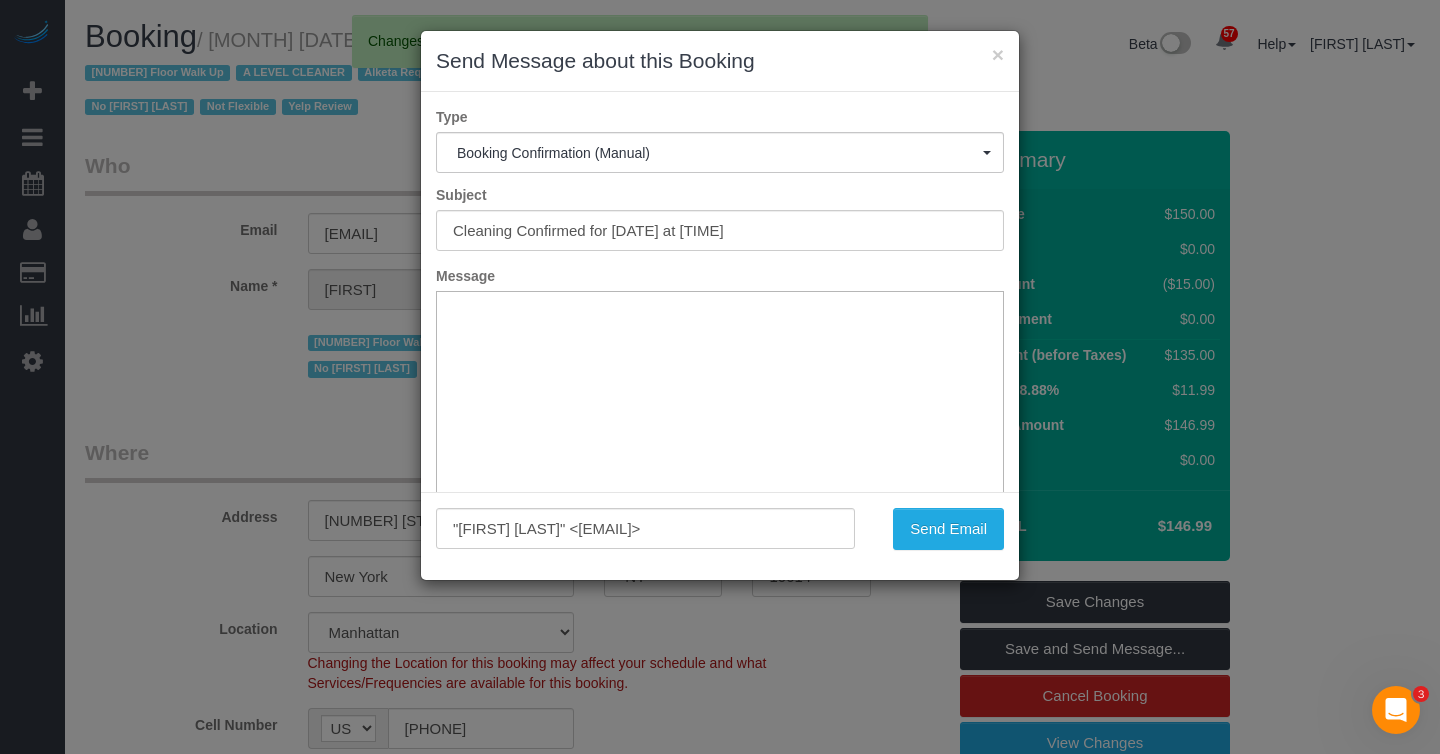 scroll, scrollTop: 0, scrollLeft: 0, axis: both 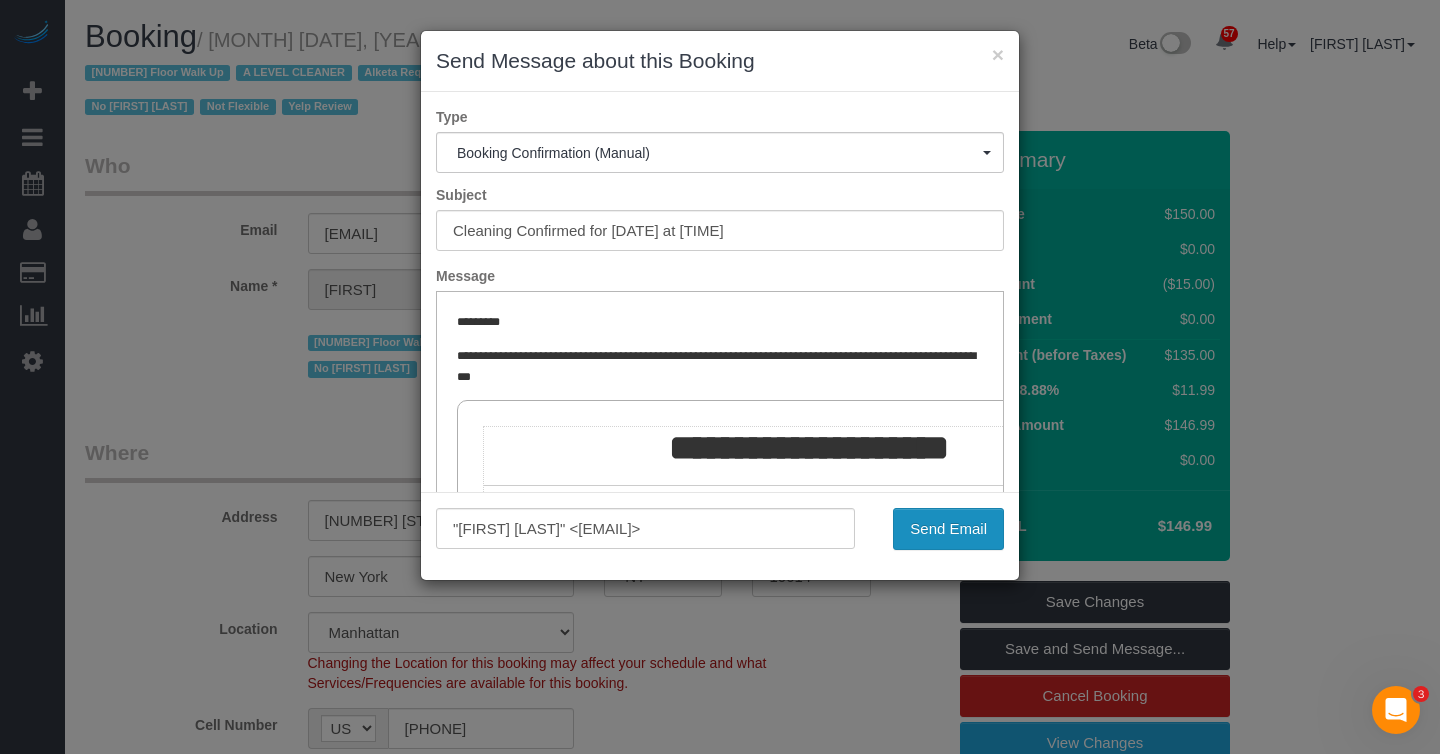 click on "Send Email" at bounding box center (948, 529) 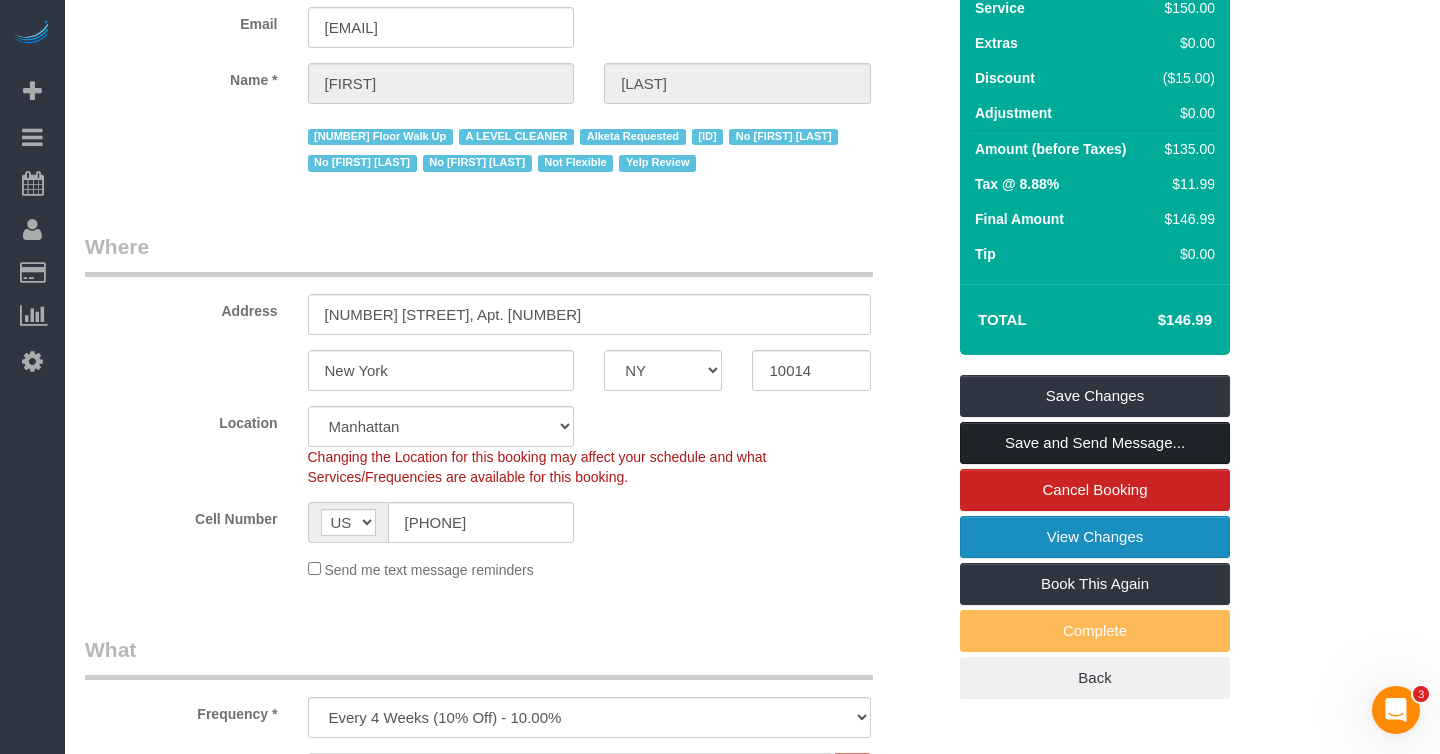 scroll, scrollTop: 306, scrollLeft: 0, axis: vertical 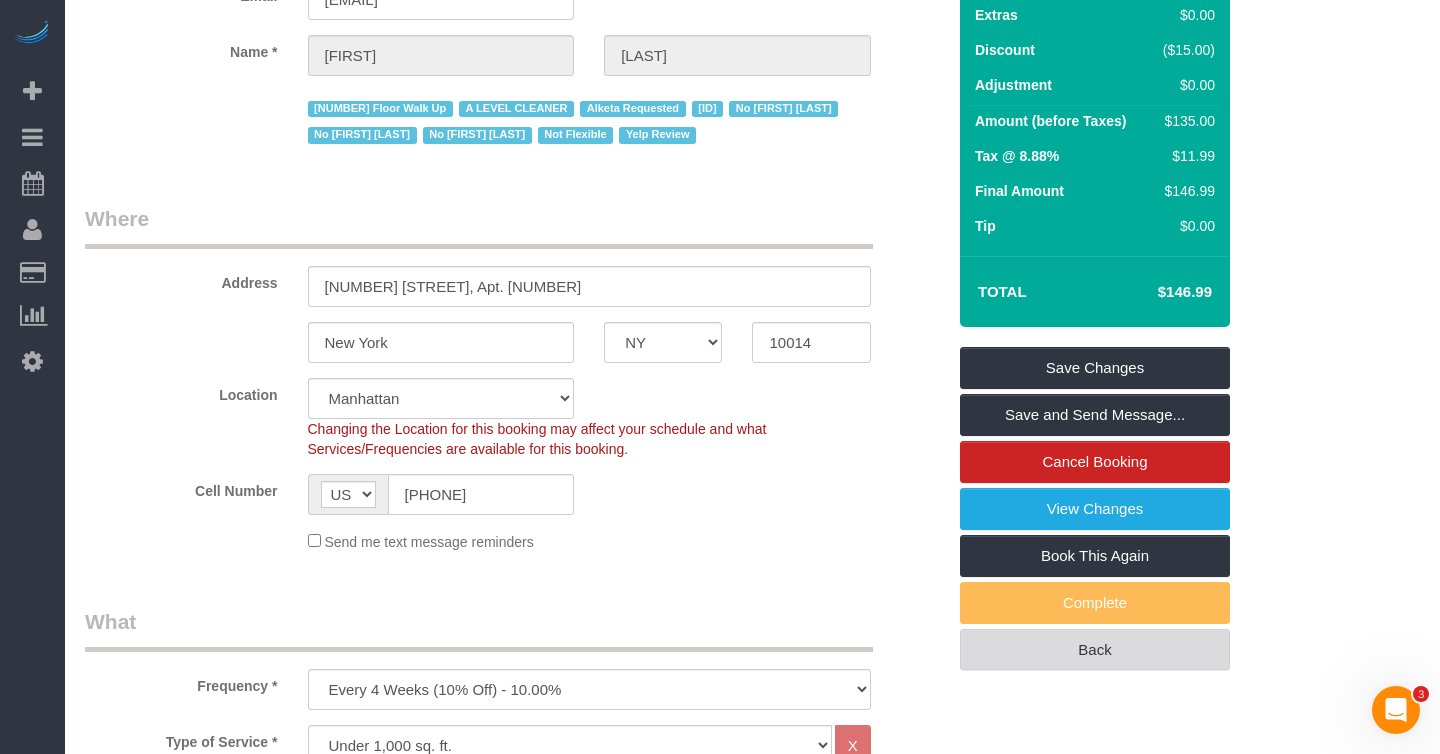 click on "Back" at bounding box center [1095, 650] 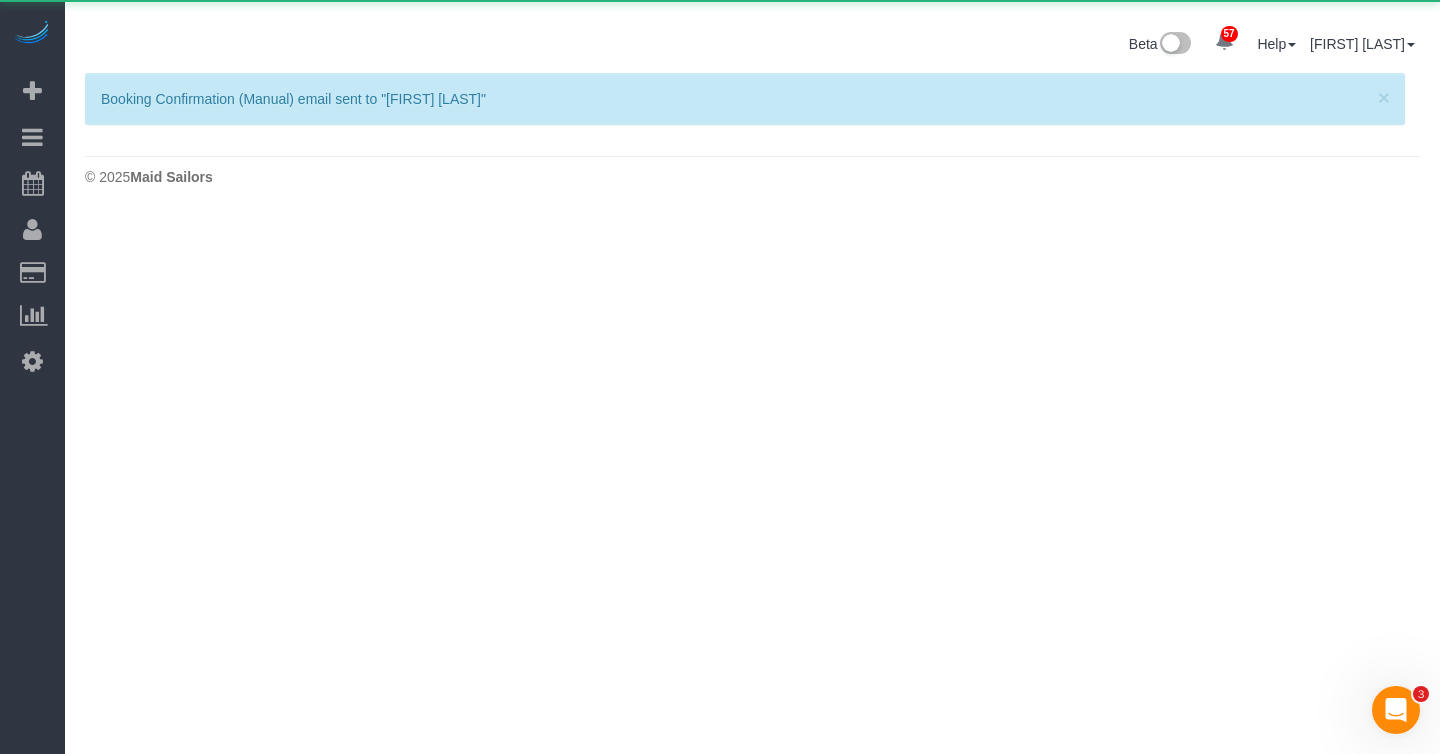 scroll, scrollTop: 0, scrollLeft: 0, axis: both 